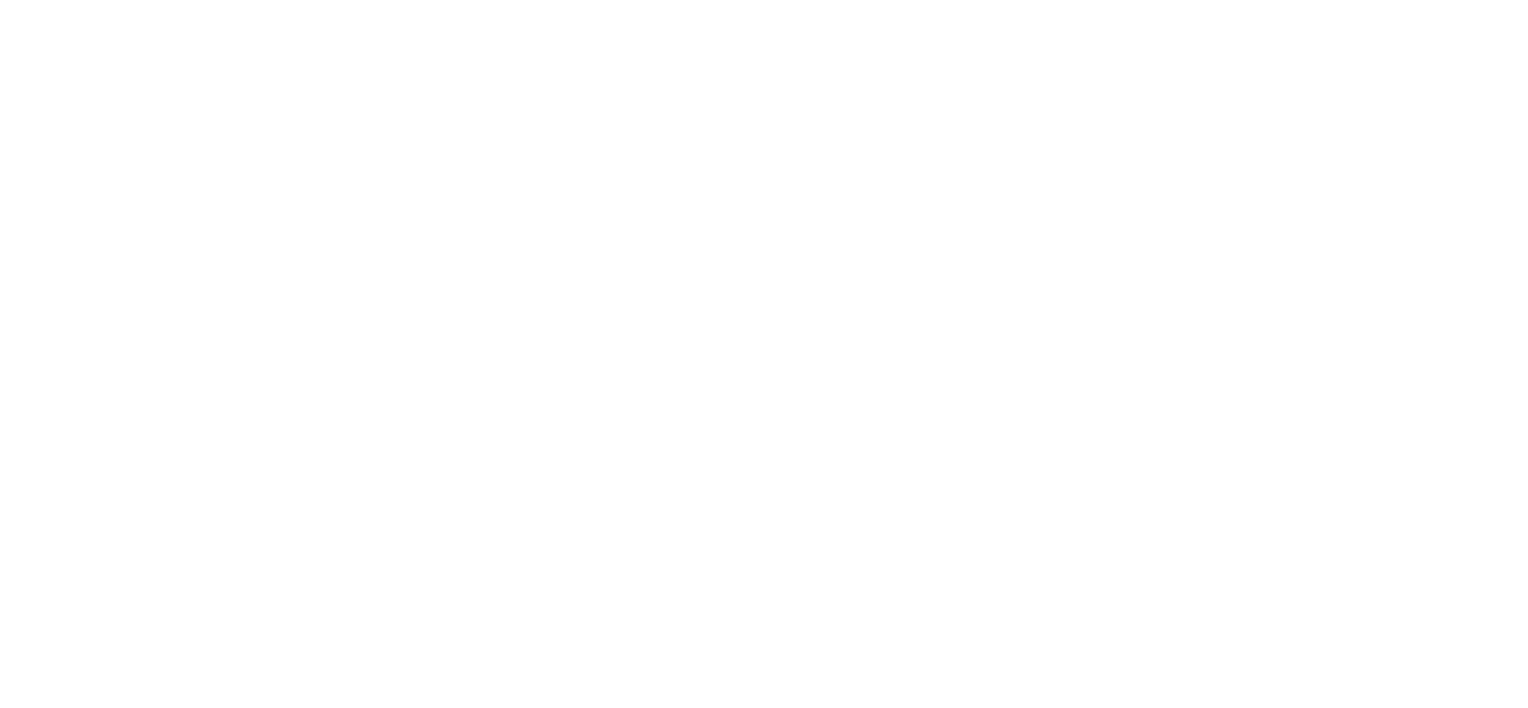 scroll, scrollTop: 0, scrollLeft: 0, axis: both 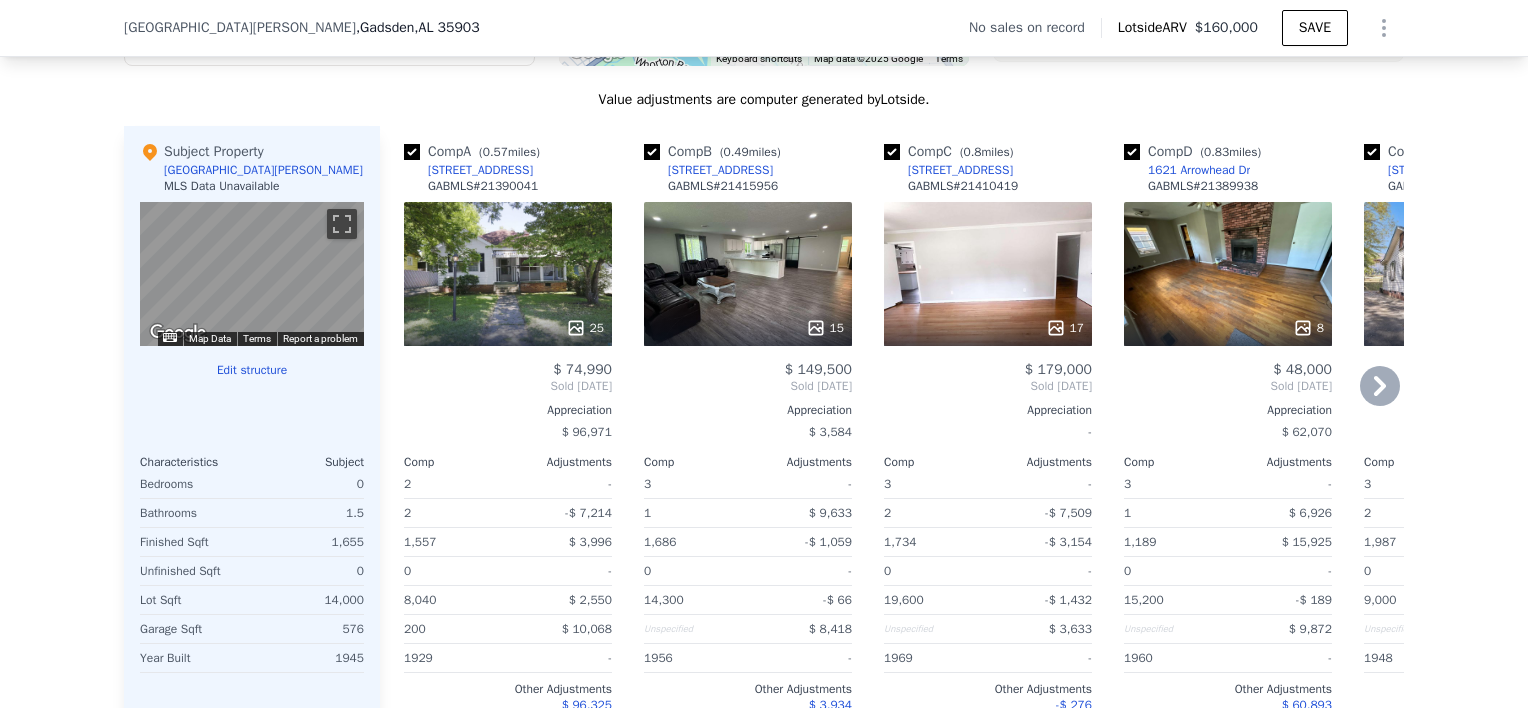 click 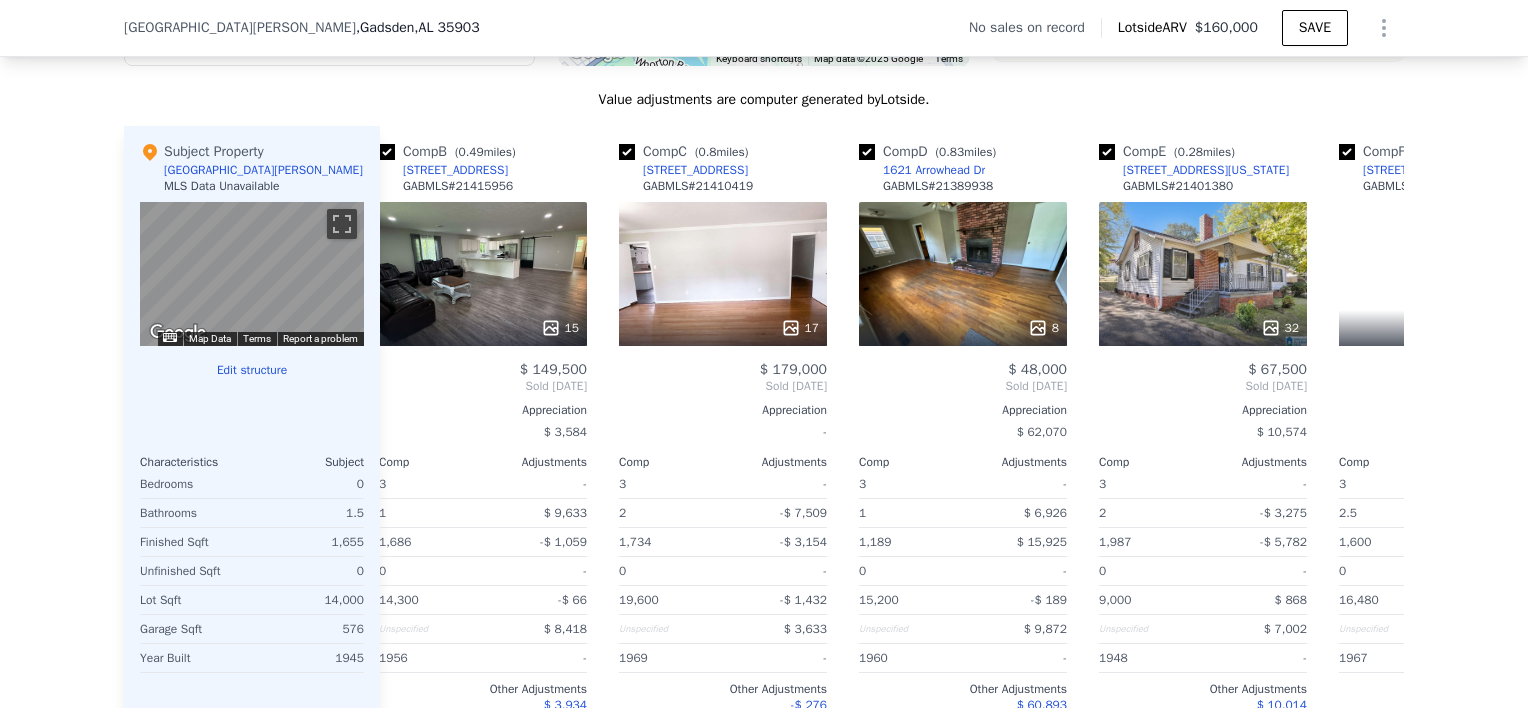 scroll, scrollTop: 0, scrollLeft: 480, axis: horizontal 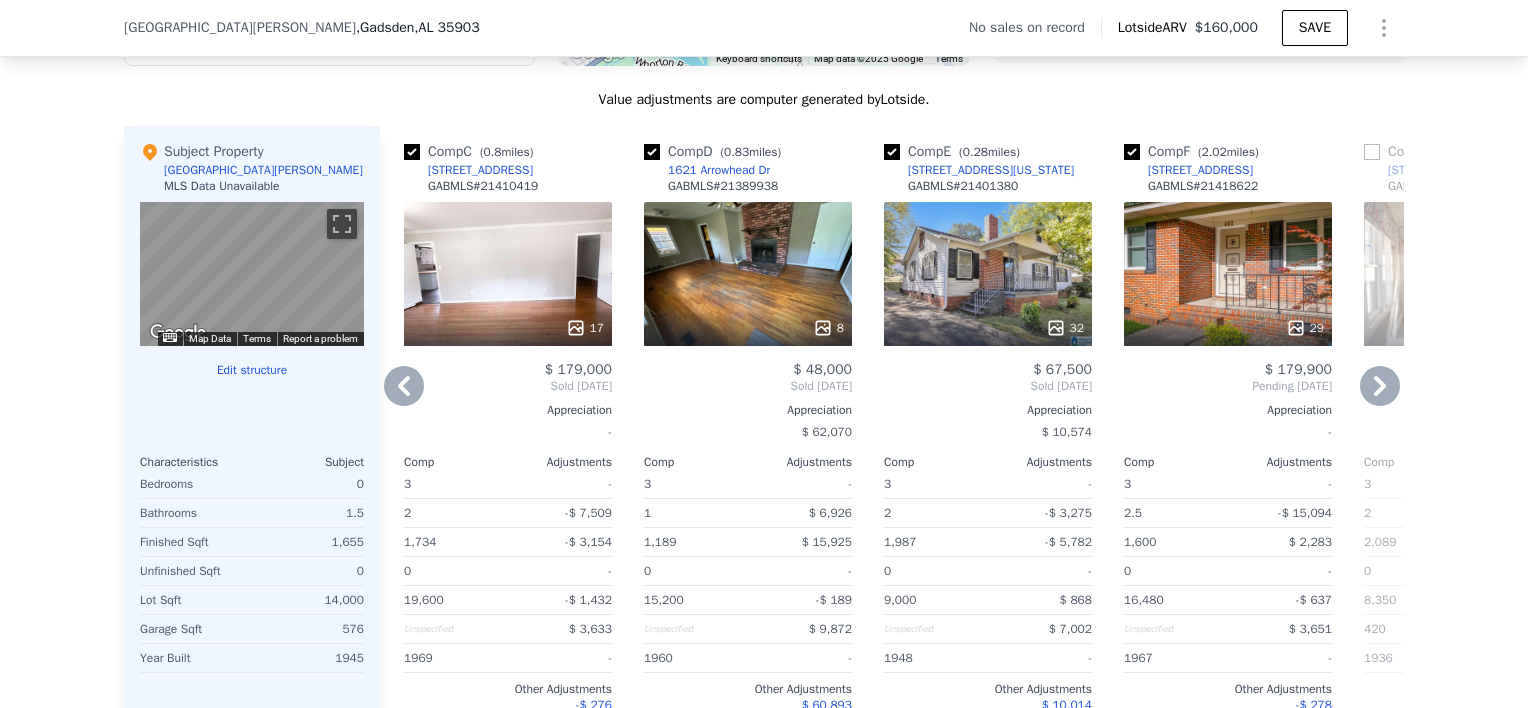 click 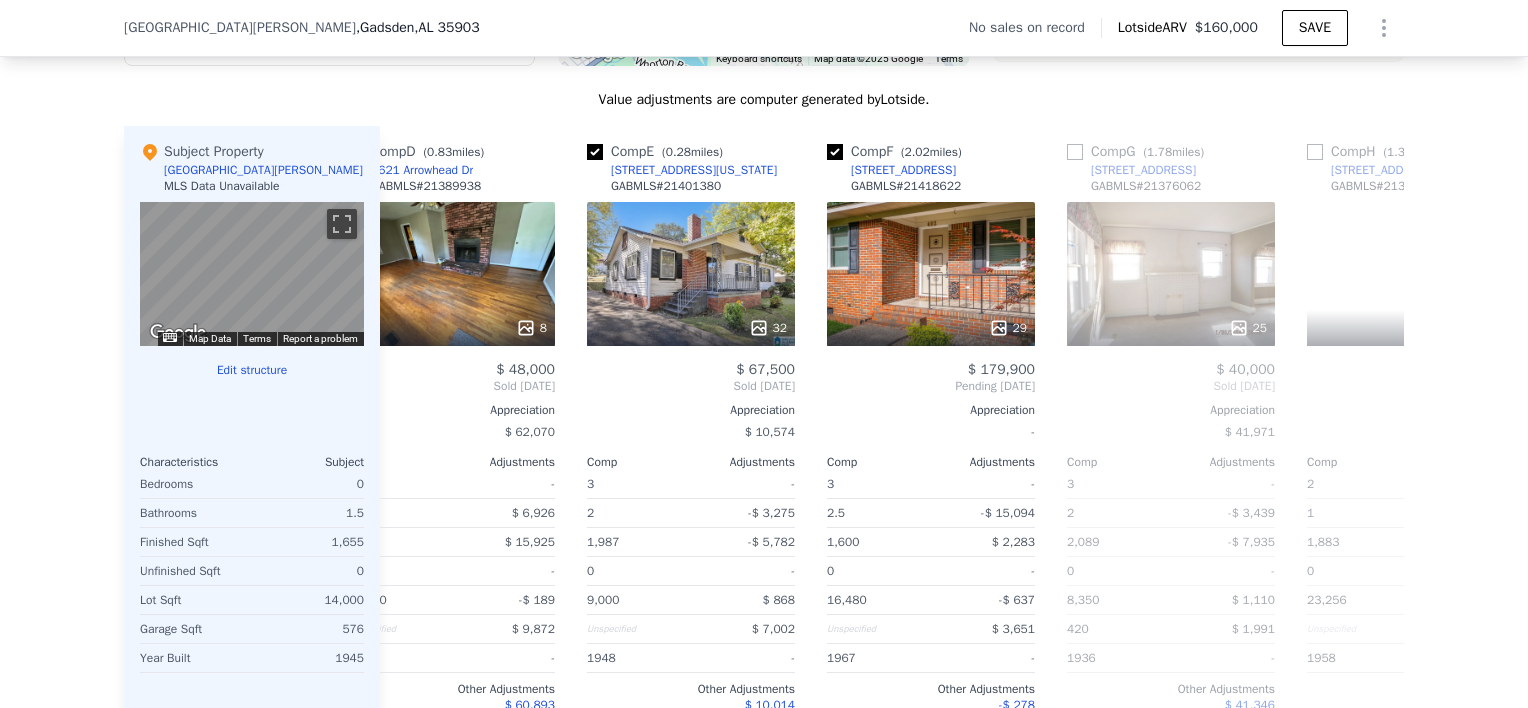 scroll, scrollTop: 0, scrollLeft: 960, axis: horizontal 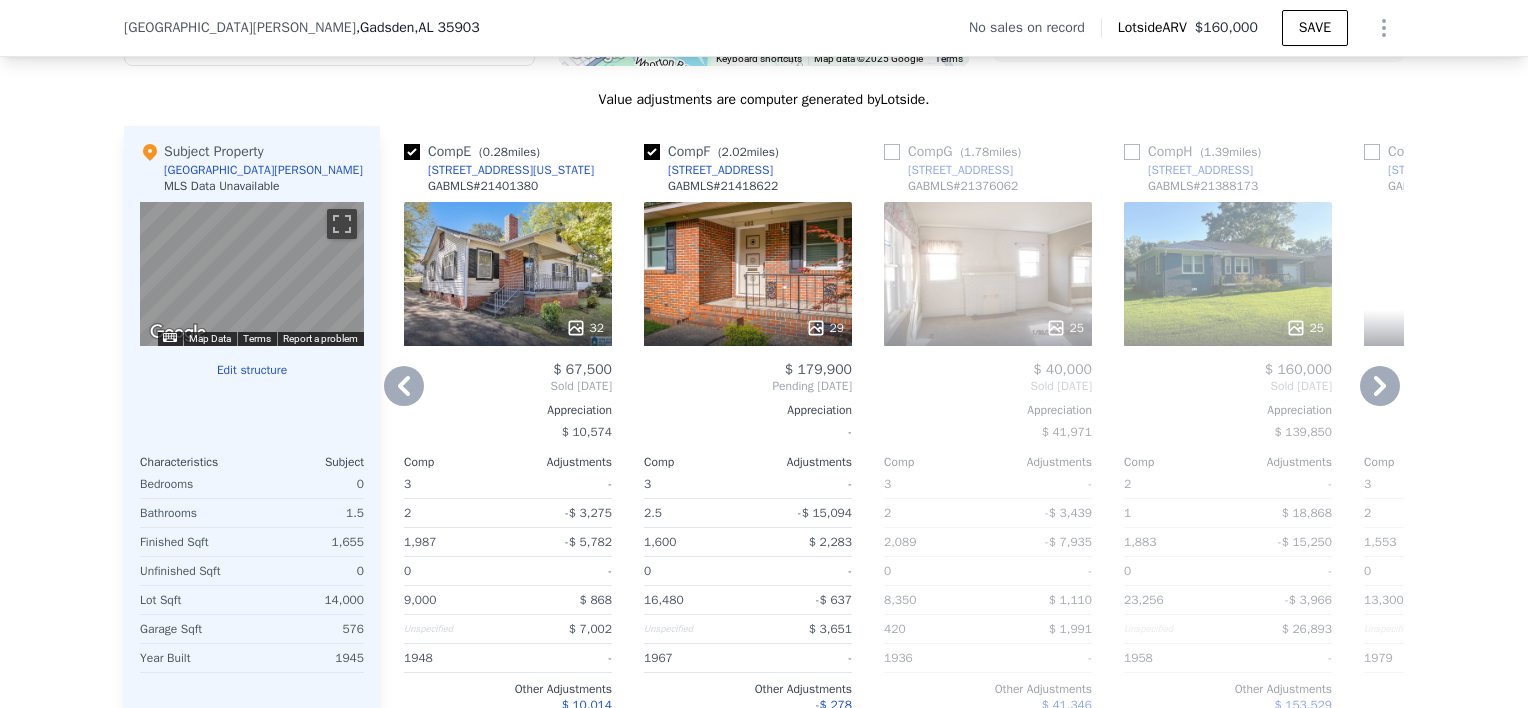 click 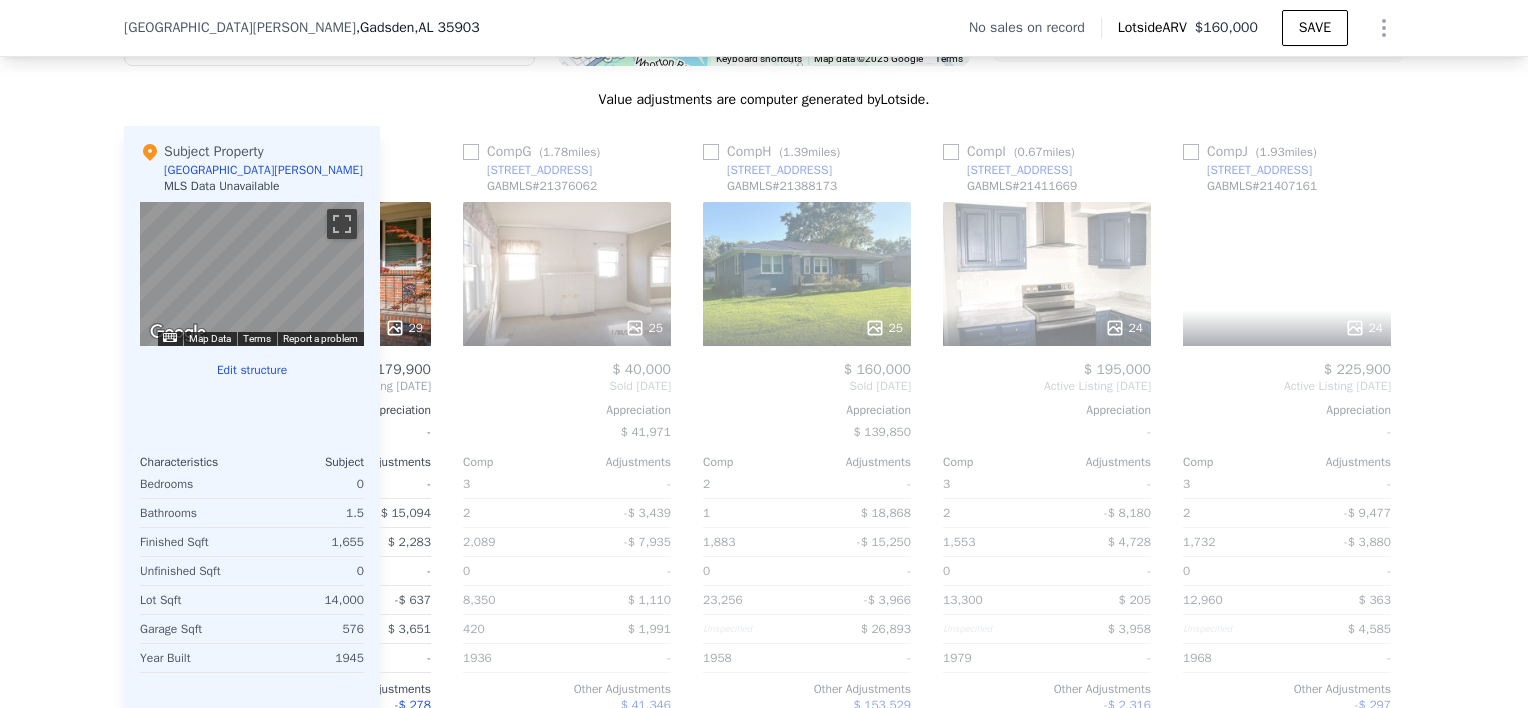 scroll, scrollTop: 0, scrollLeft: 1424, axis: horizontal 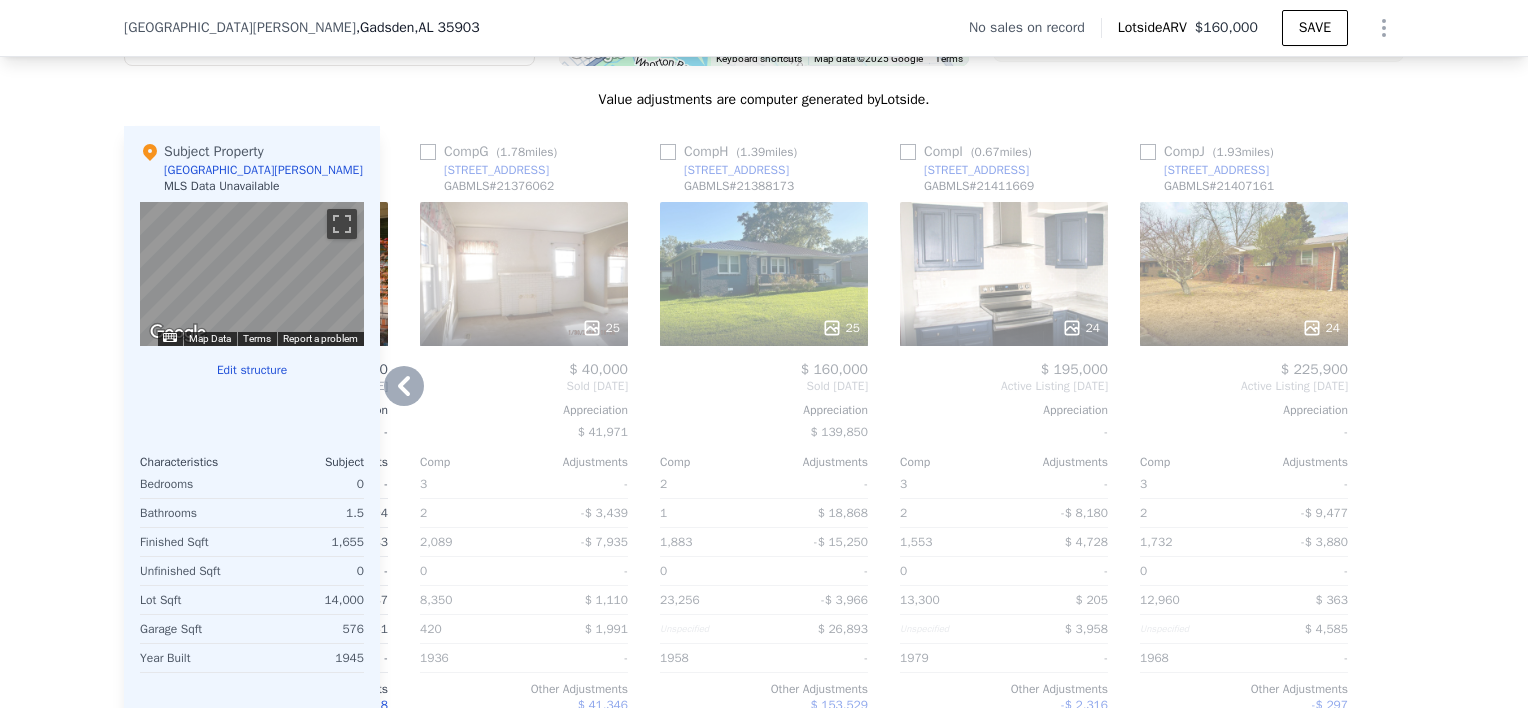 click at bounding box center [668, 152] 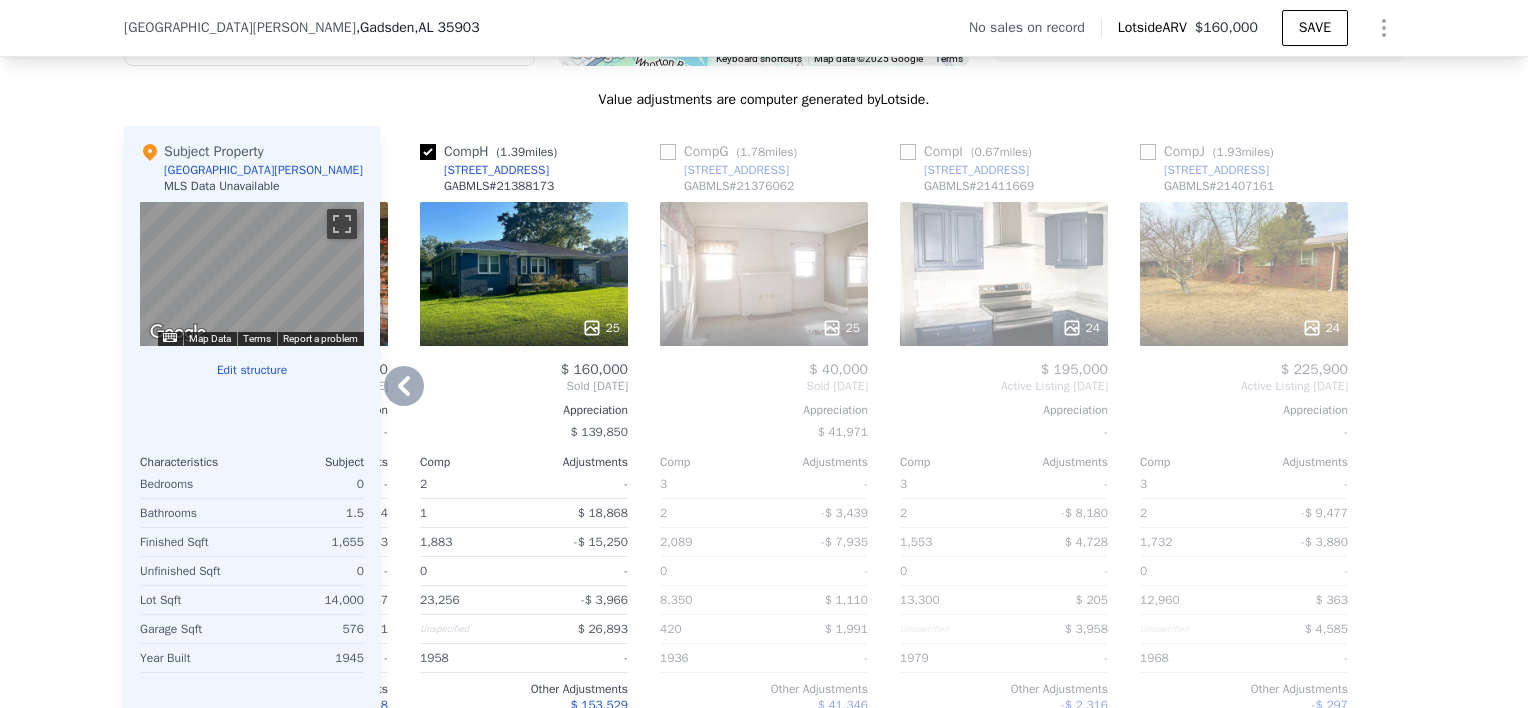 click 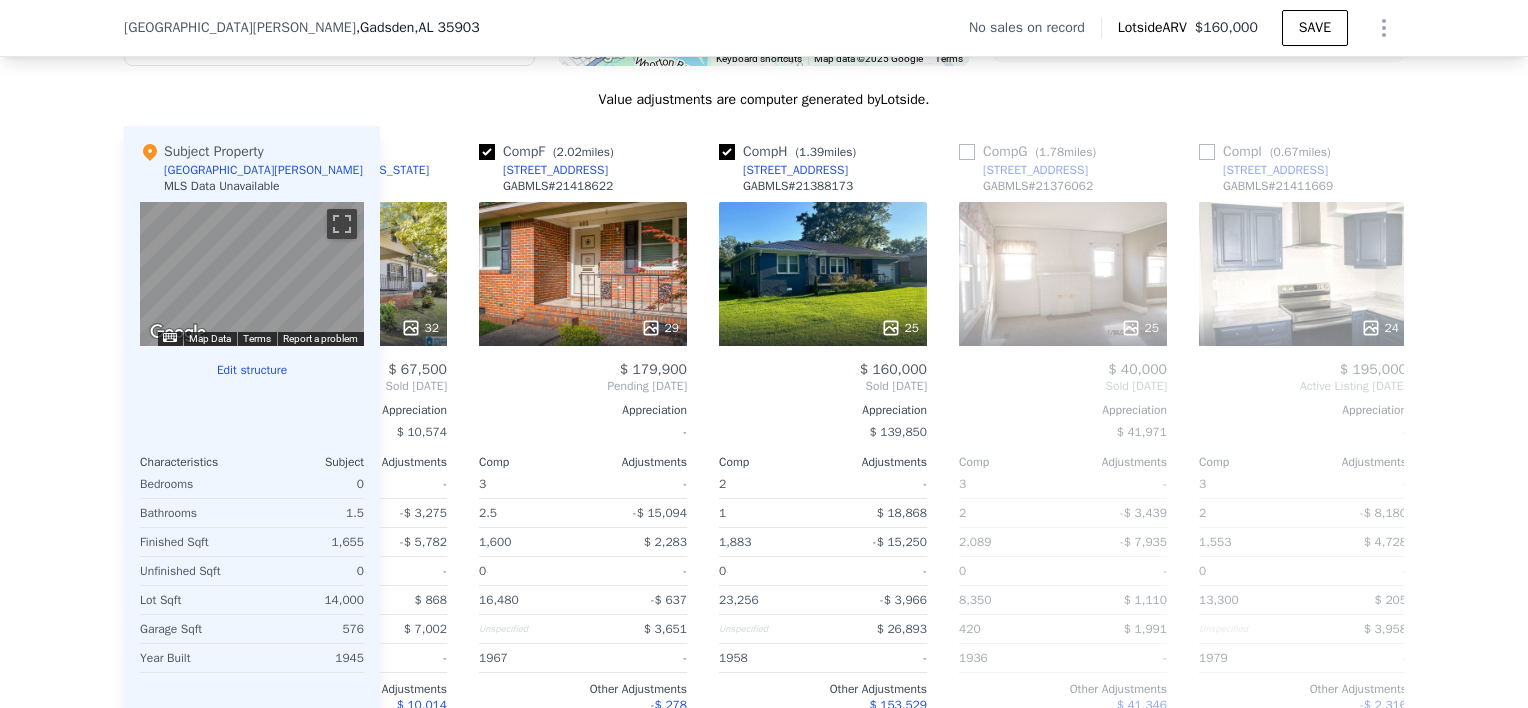 scroll, scrollTop: 0, scrollLeft: 944, axis: horizontal 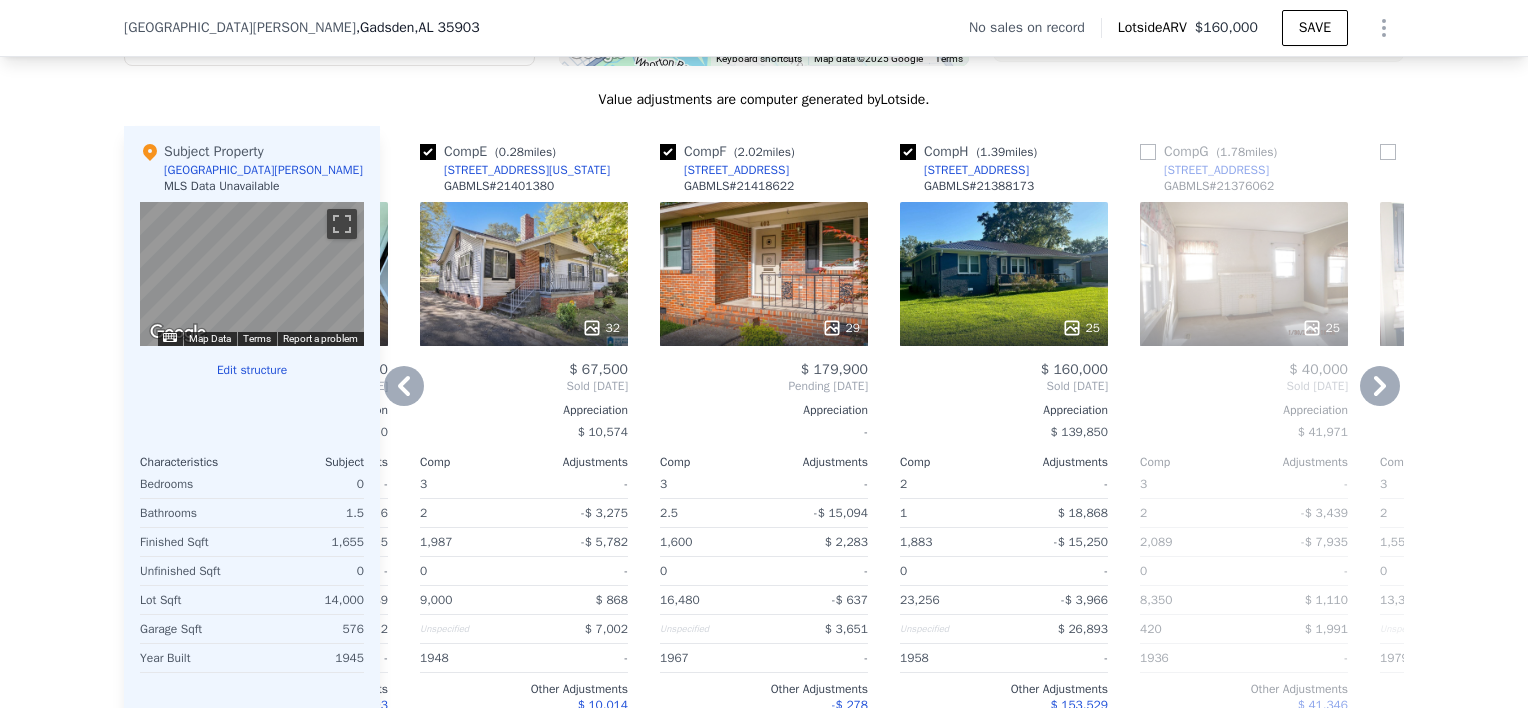 click 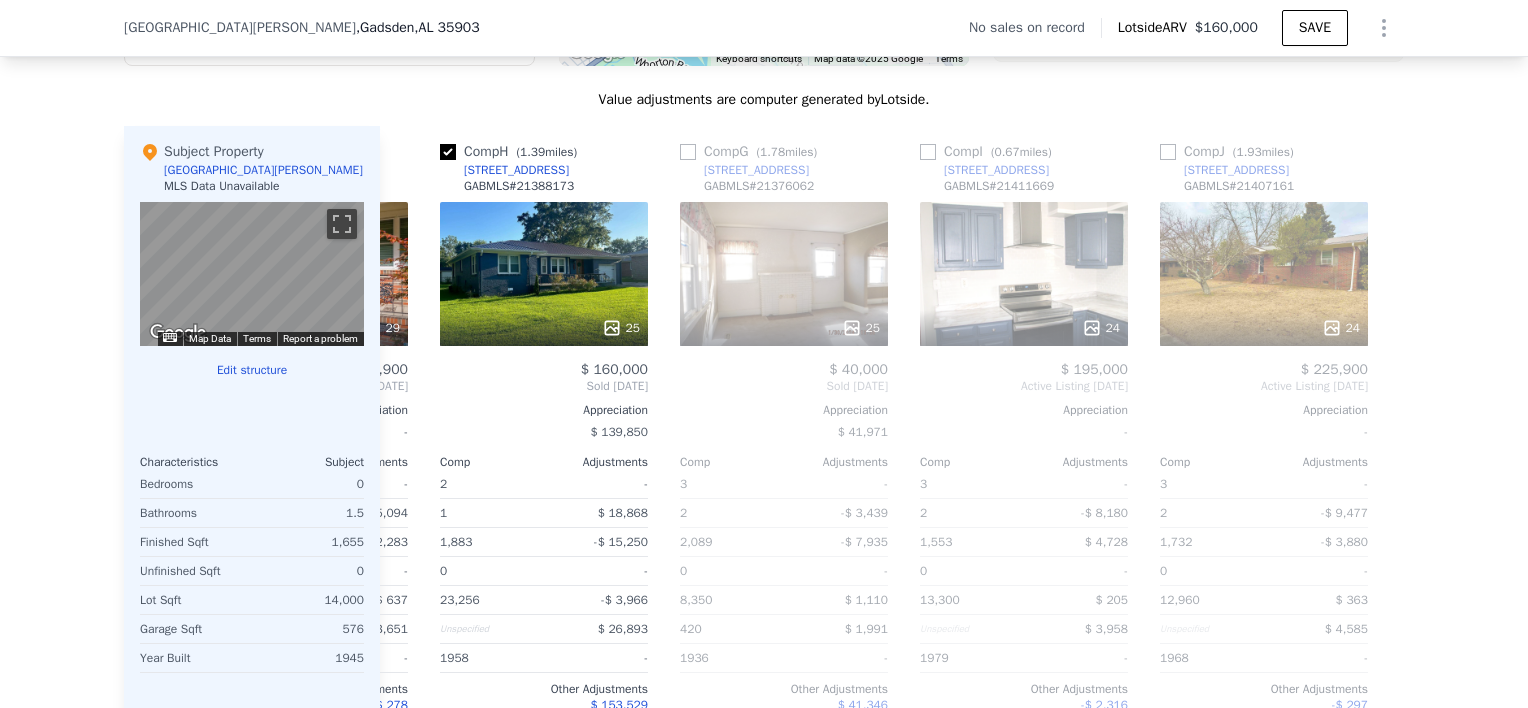 scroll, scrollTop: 0, scrollLeft: 1424, axis: horizontal 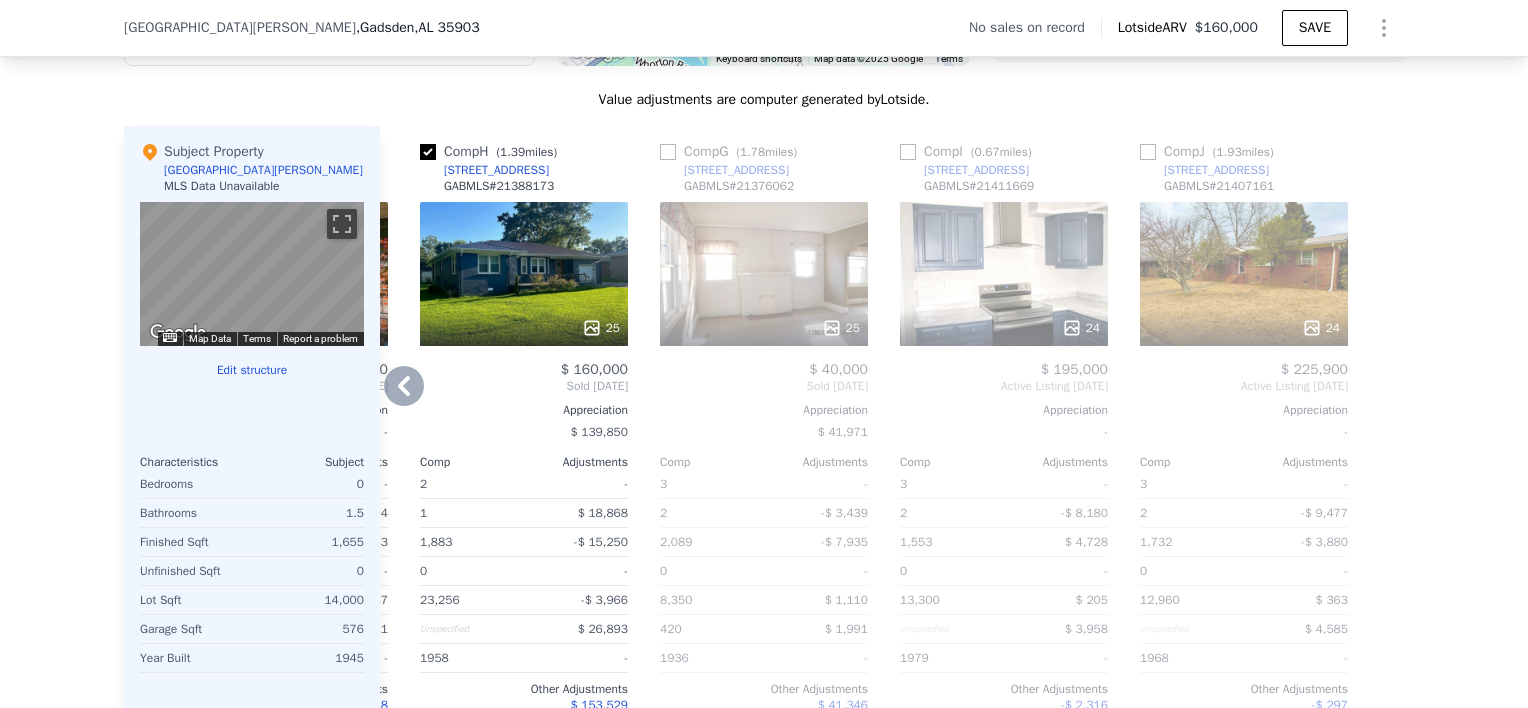 click on "24" at bounding box center [1004, 274] 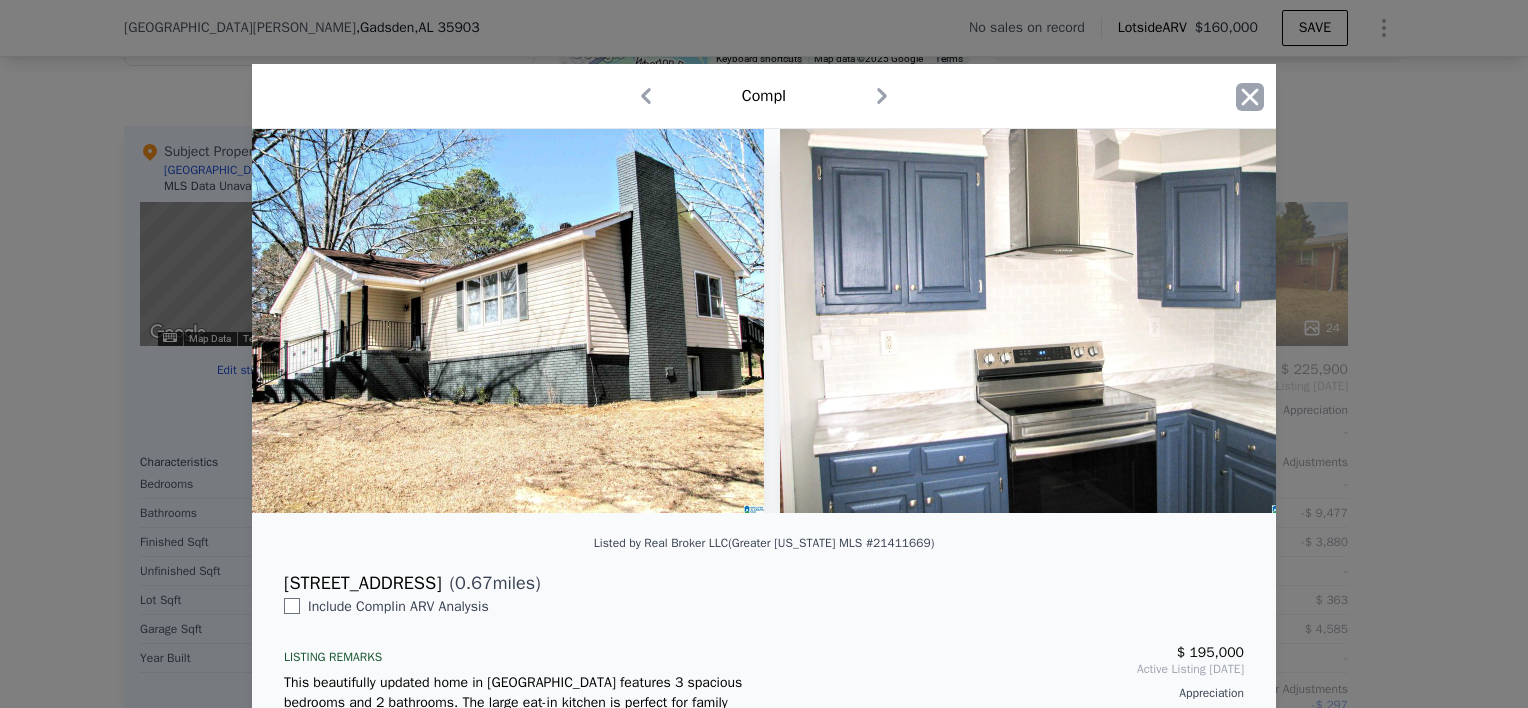 click 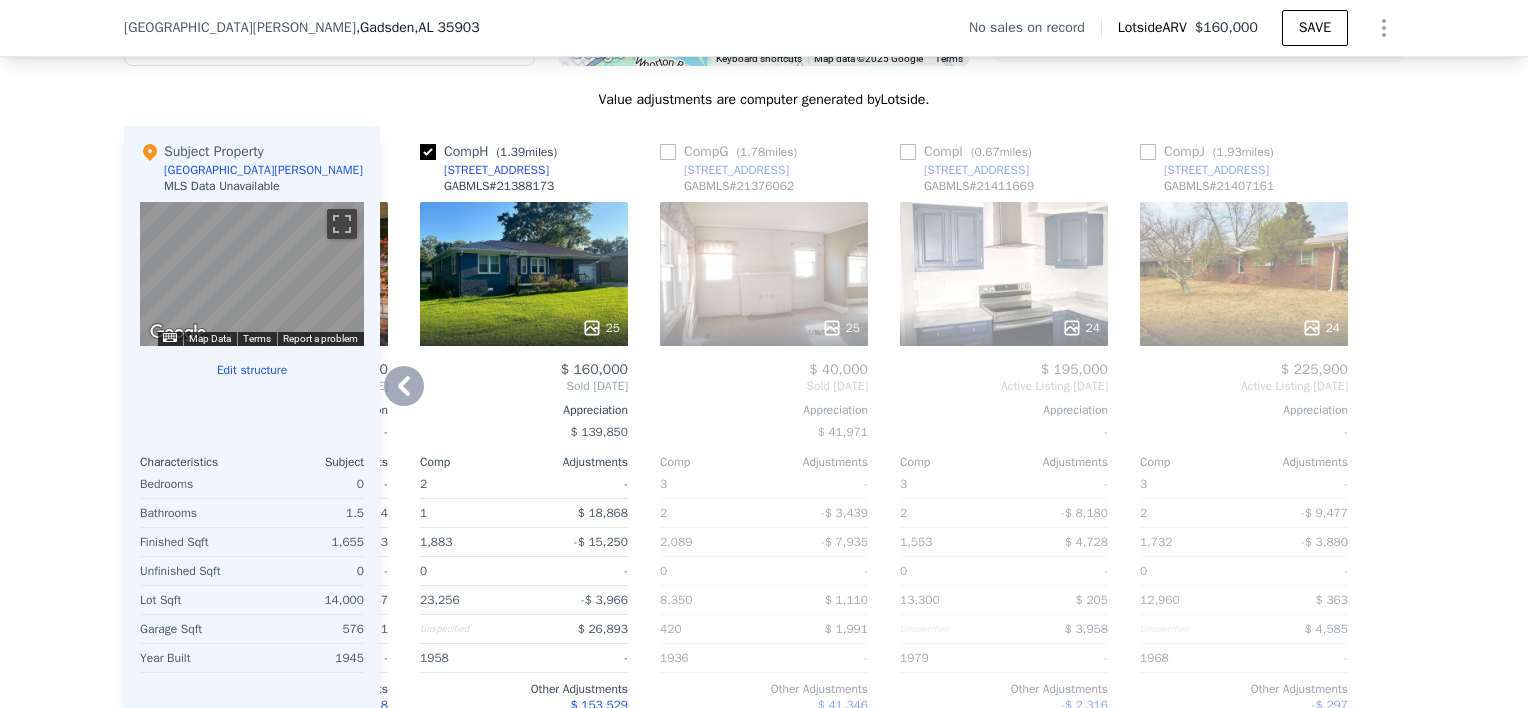 click on "25" at bounding box center [524, 274] 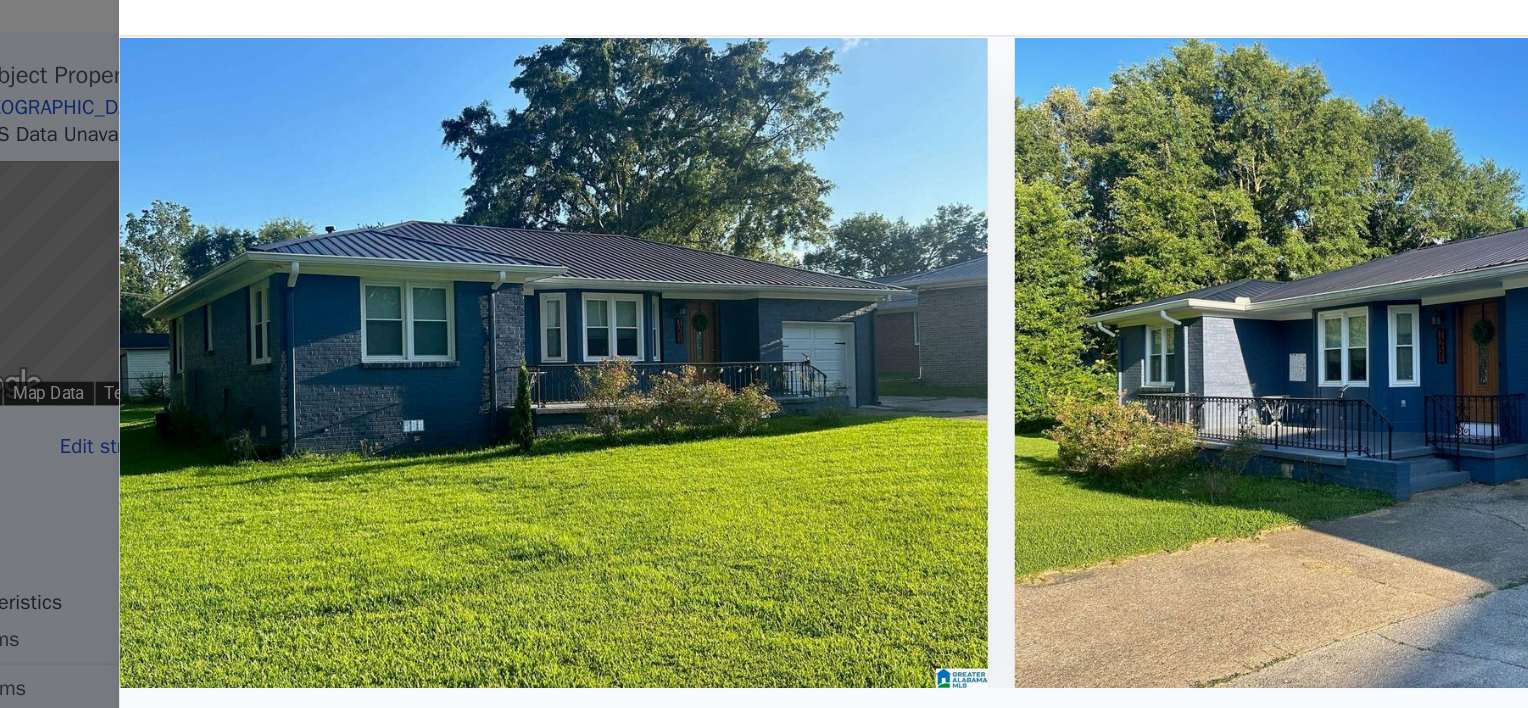scroll, scrollTop: 0, scrollLeft: 3, axis: horizontal 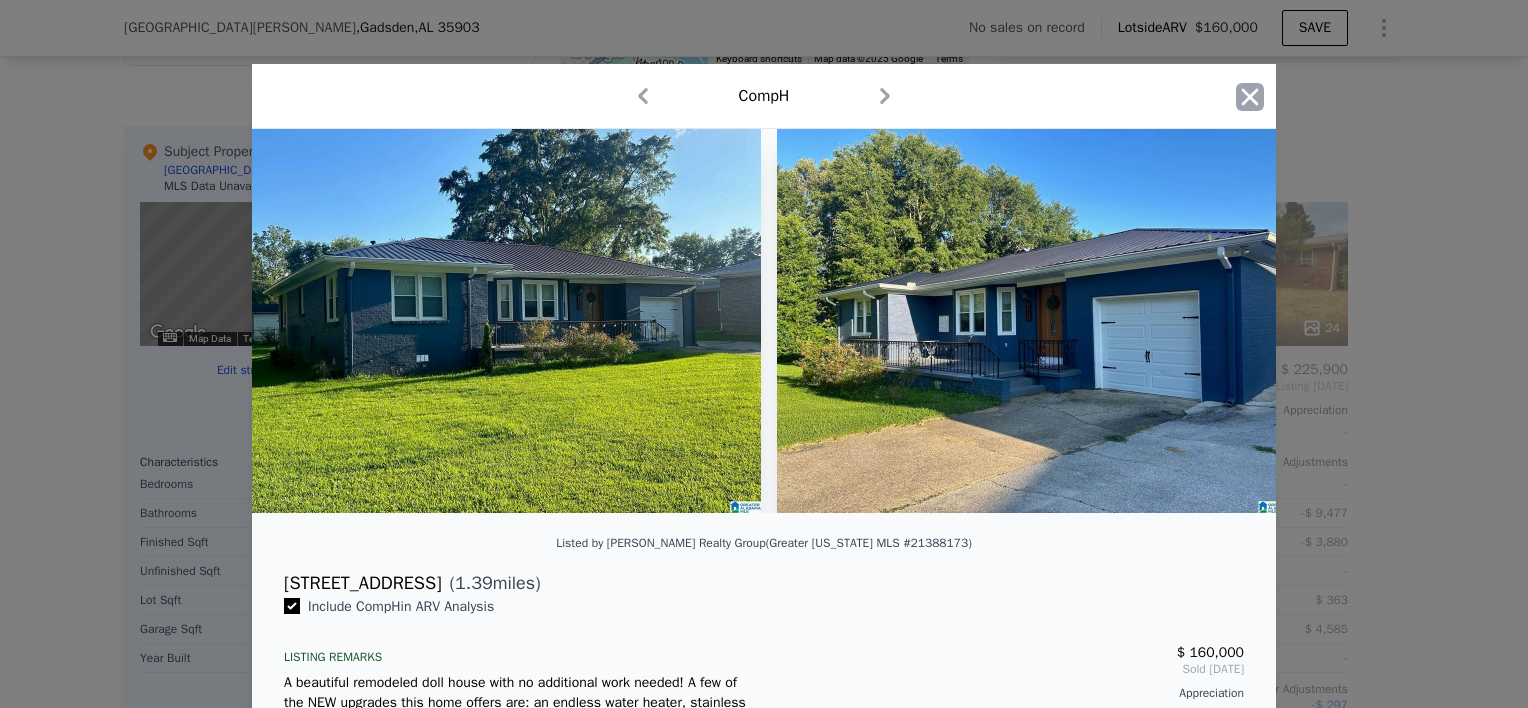 click 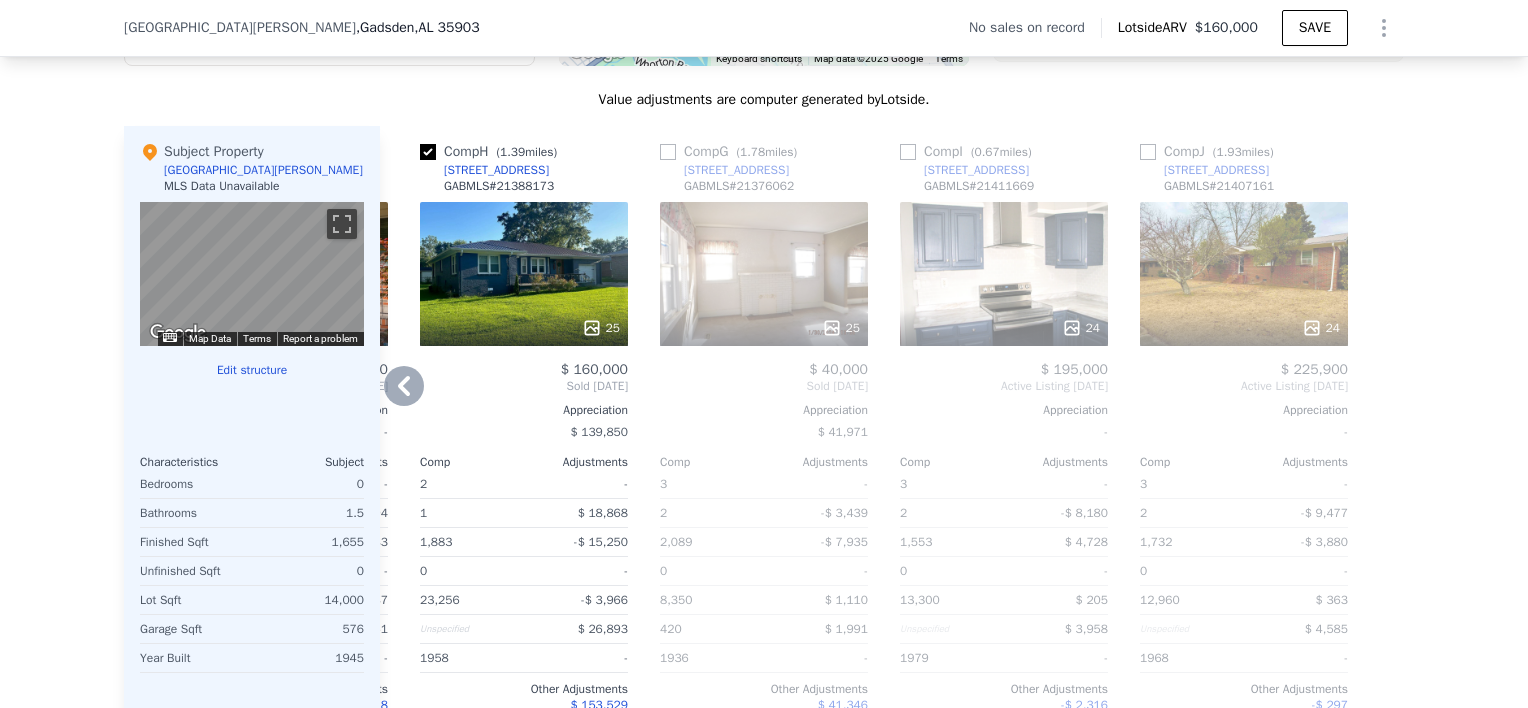 click 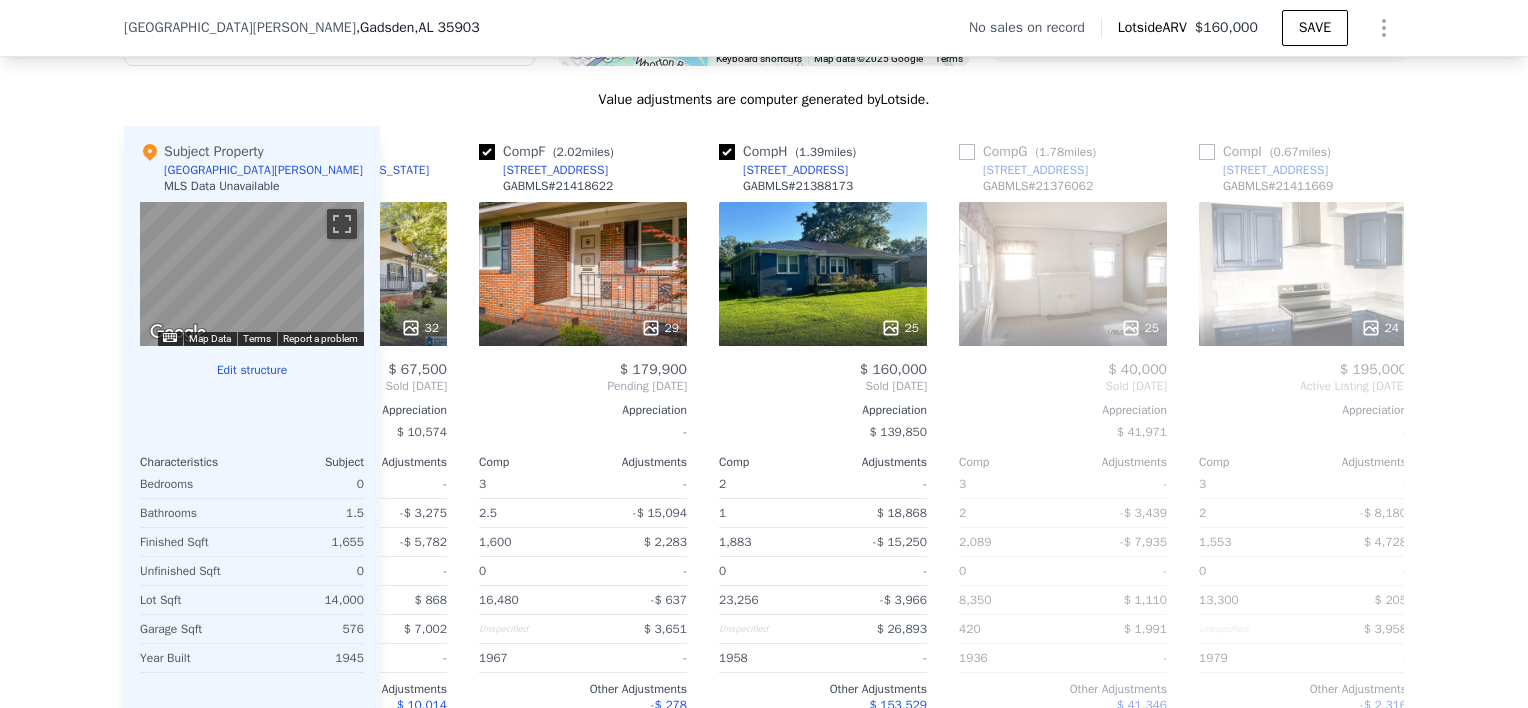 scroll, scrollTop: 0, scrollLeft: 944, axis: horizontal 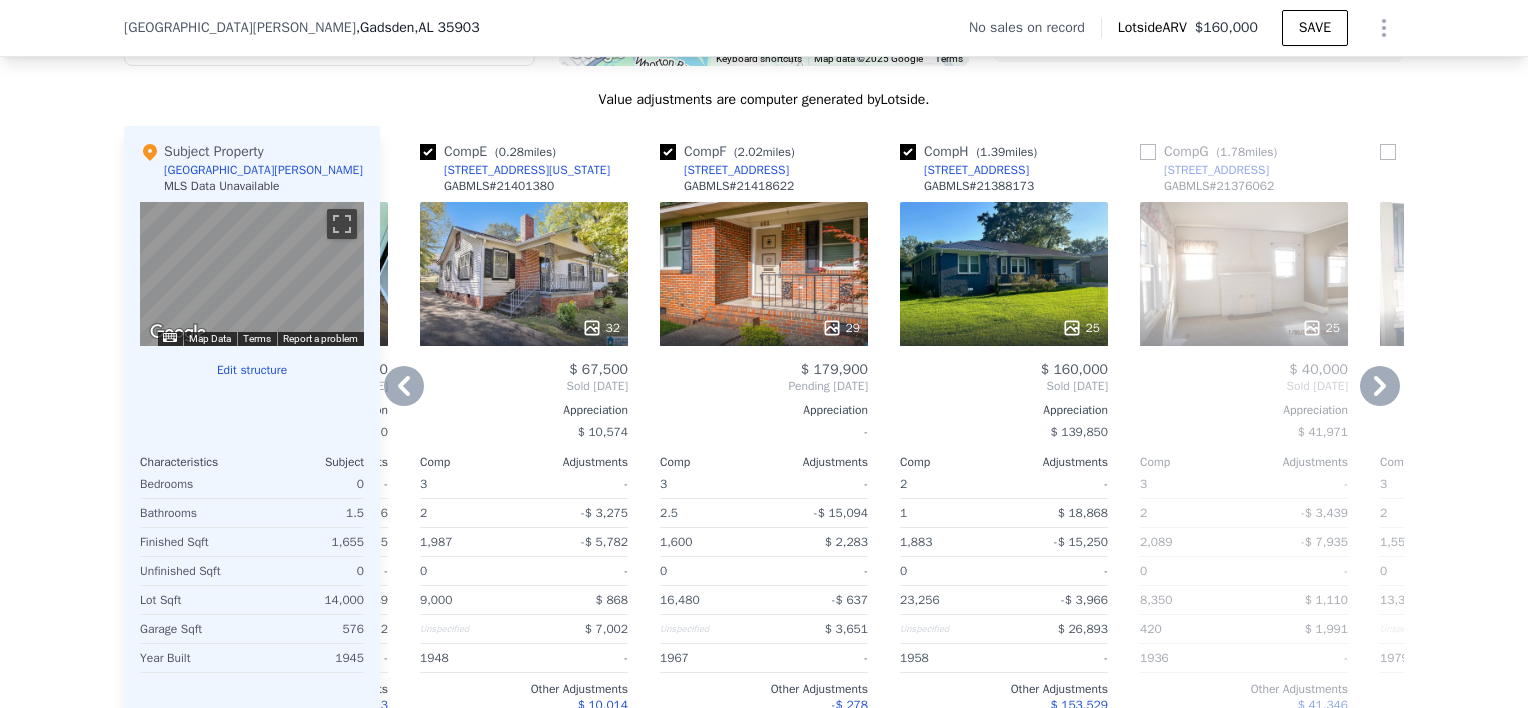 click 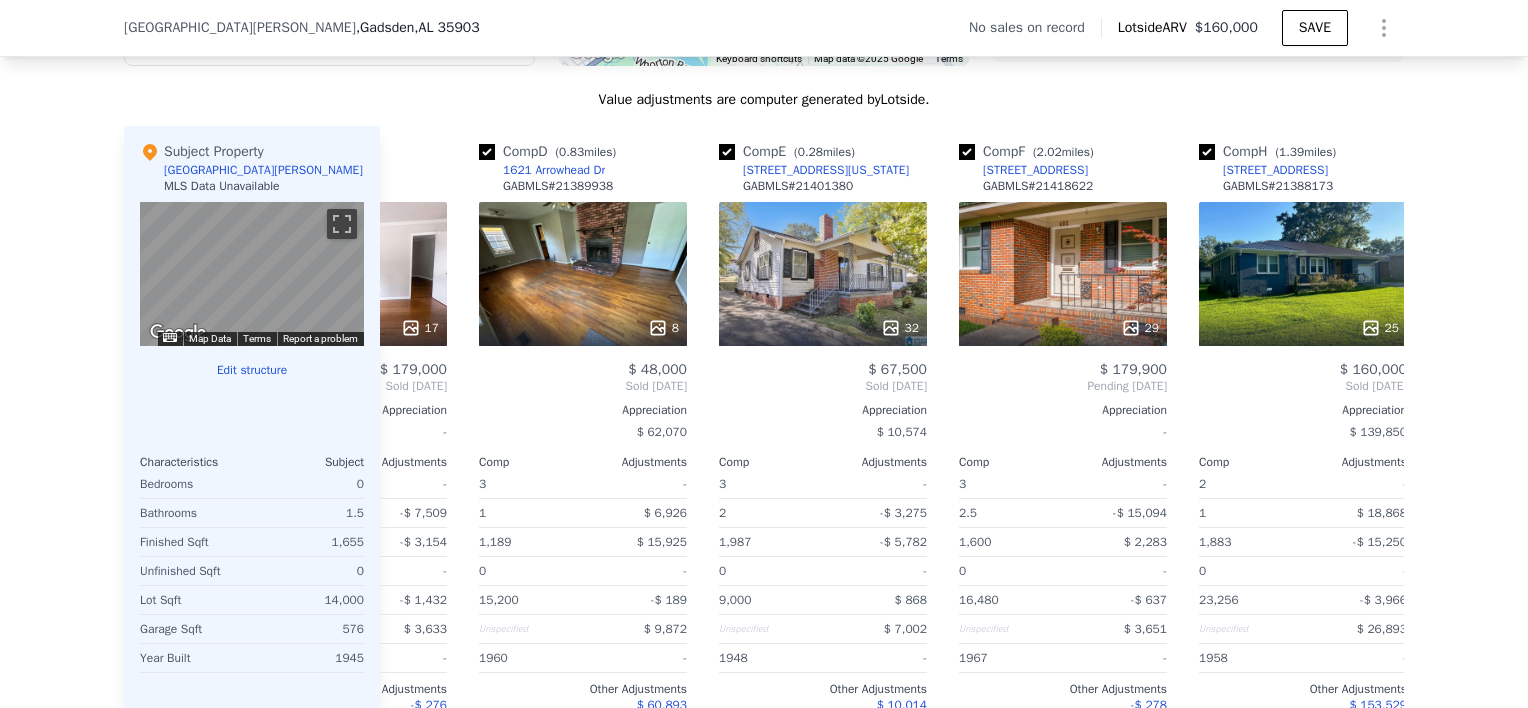 scroll, scrollTop: 0, scrollLeft: 464, axis: horizontal 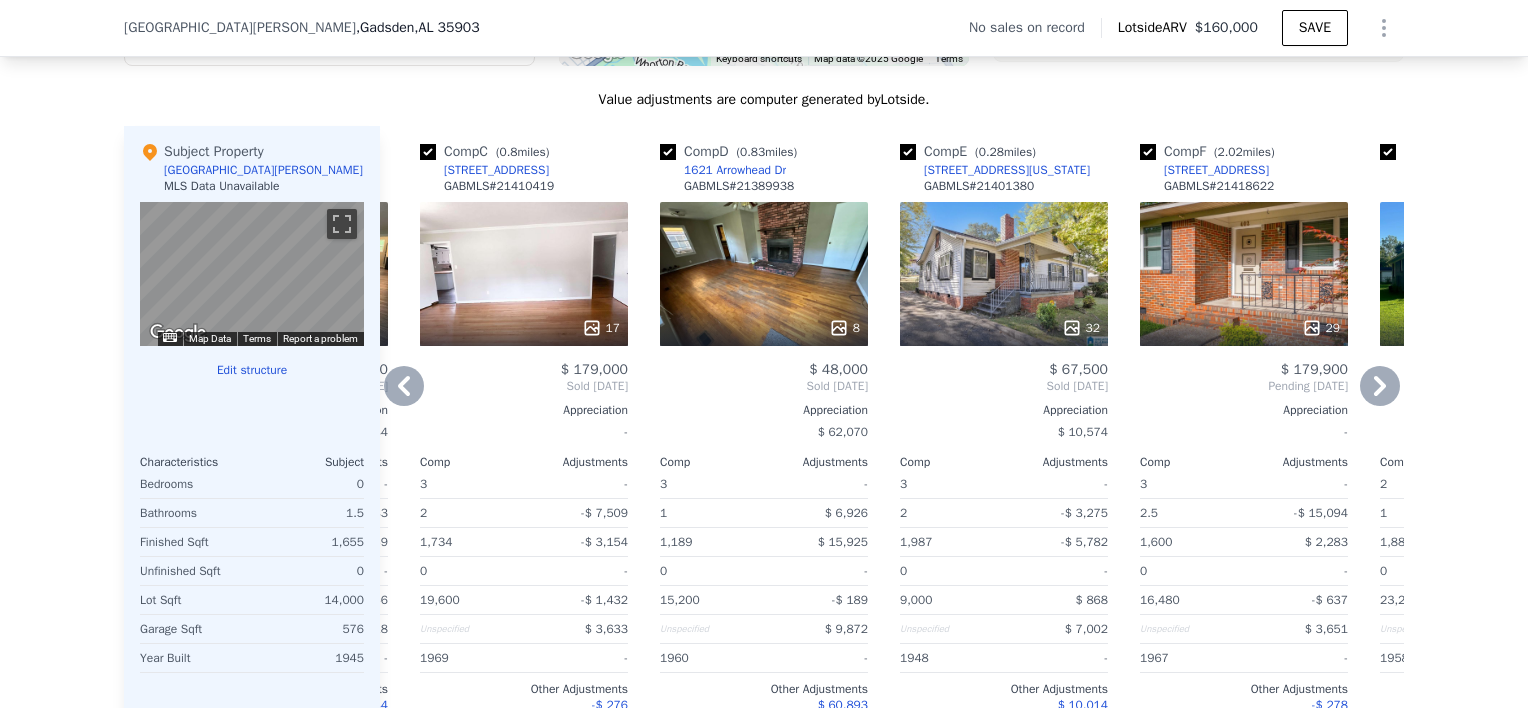click on "17" at bounding box center [524, 274] 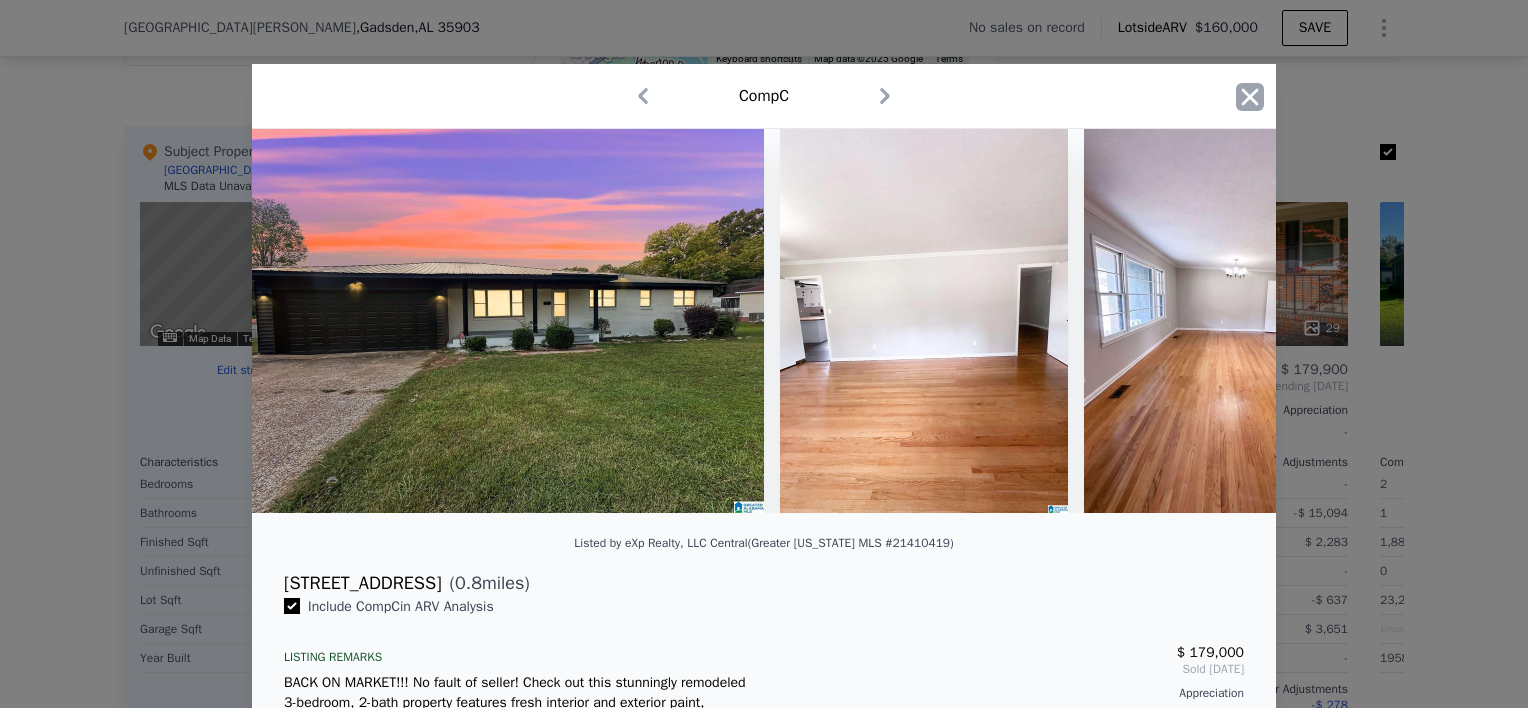 click 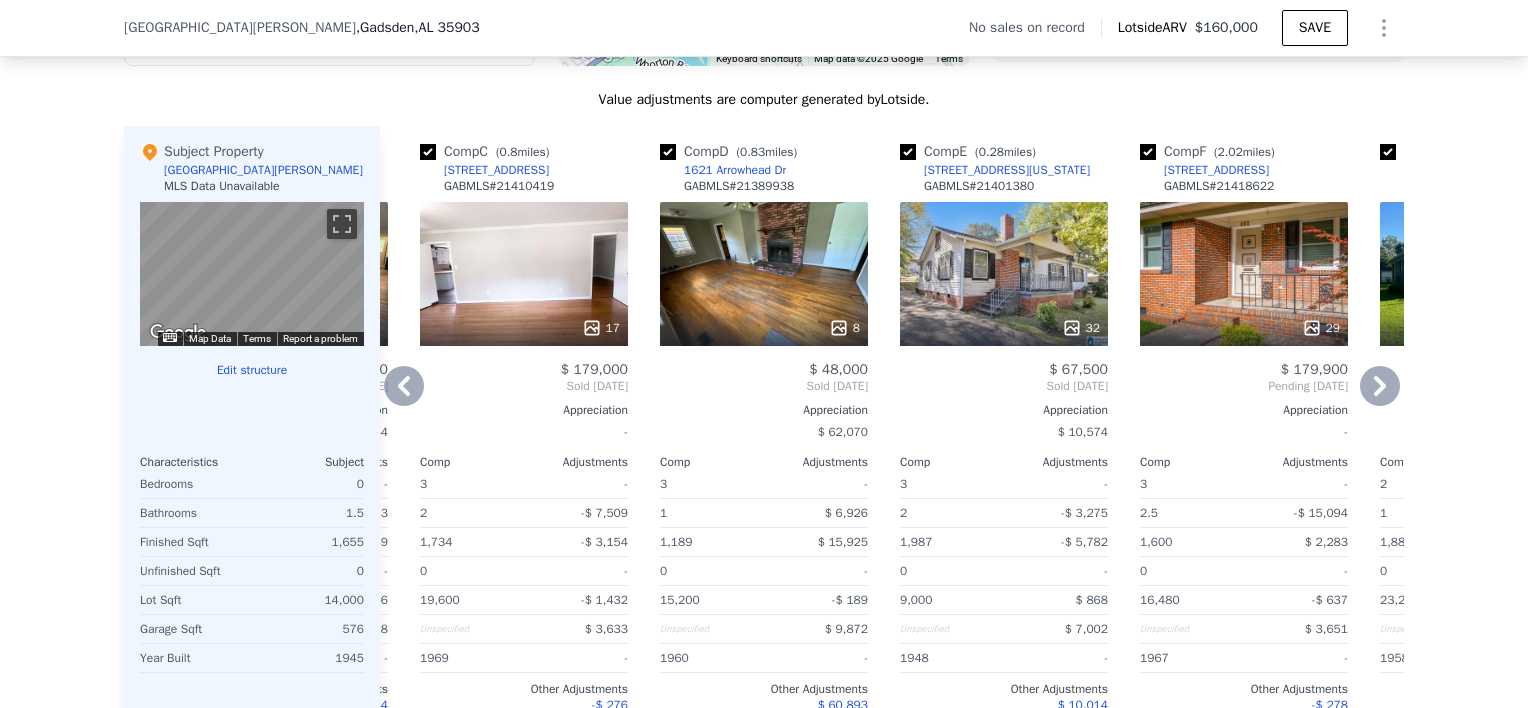 click 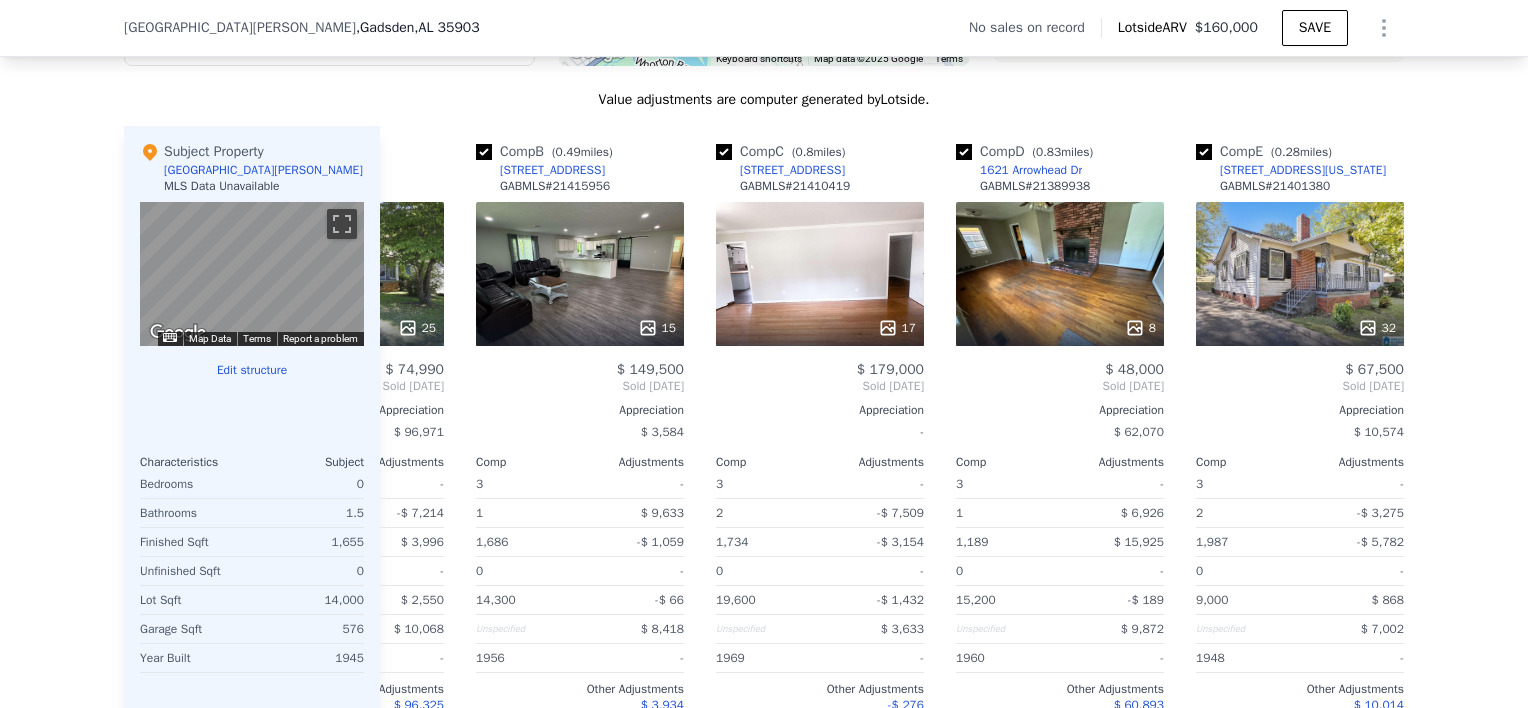 scroll, scrollTop: 0, scrollLeft: 0, axis: both 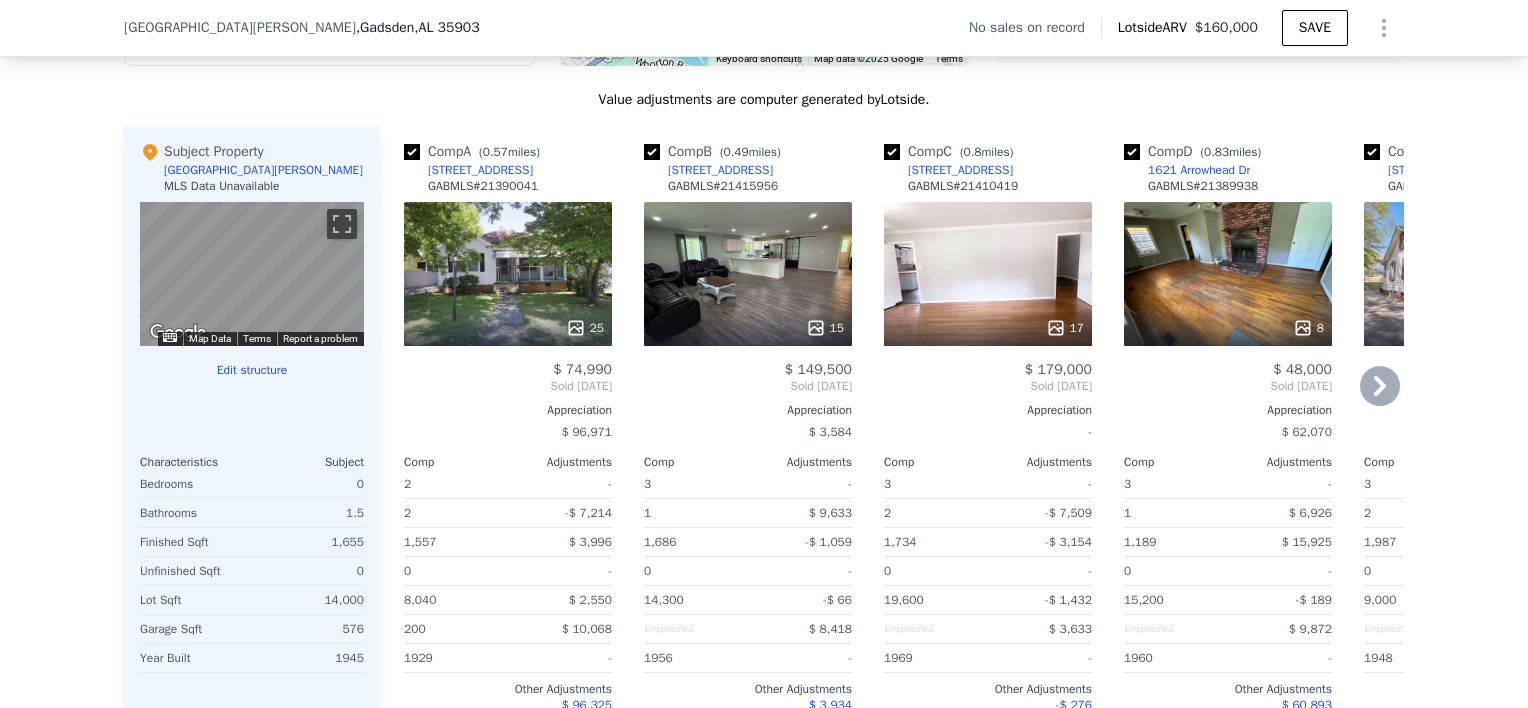 click on "15" at bounding box center [748, 274] 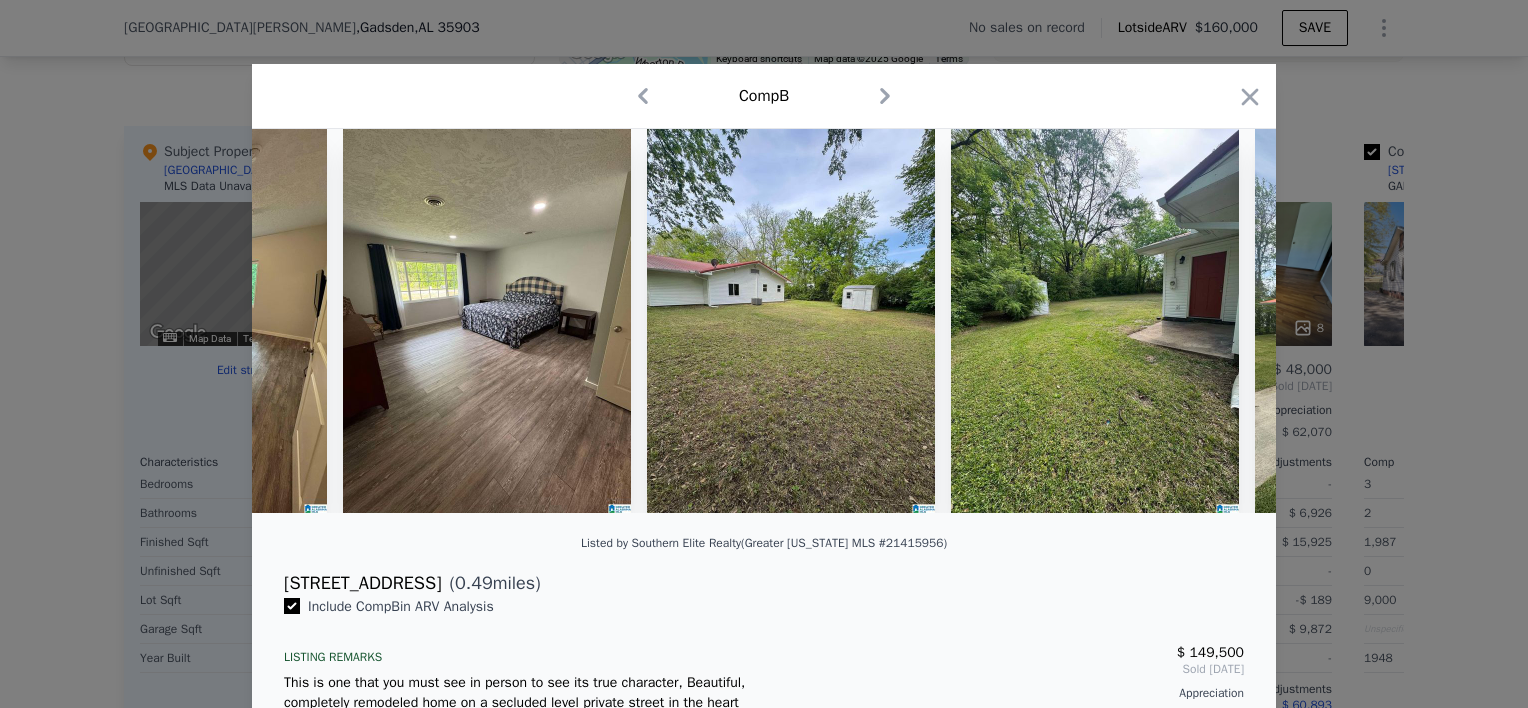 scroll, scrollTop: 0, scrollLeft: 3213, axis: horizontal 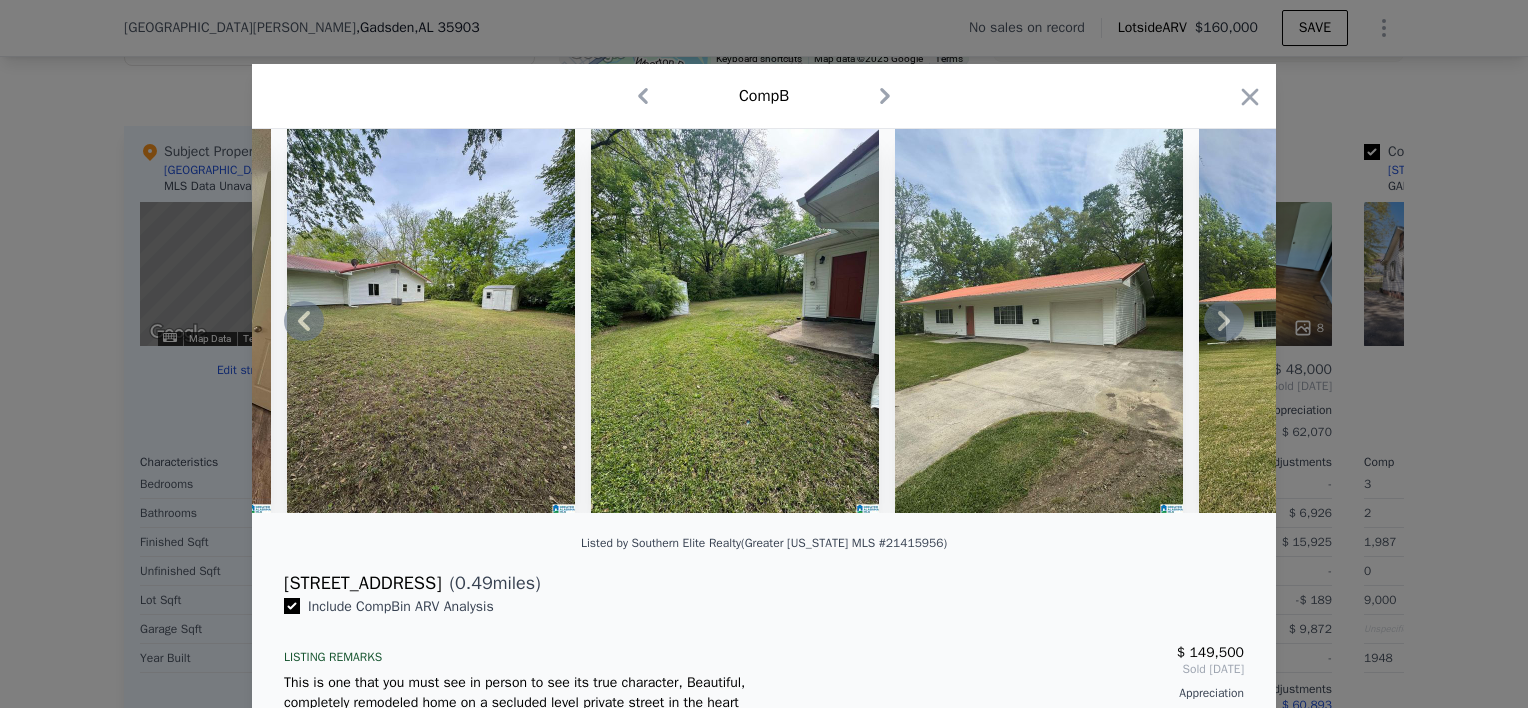 click at bounding box center [431, 321] 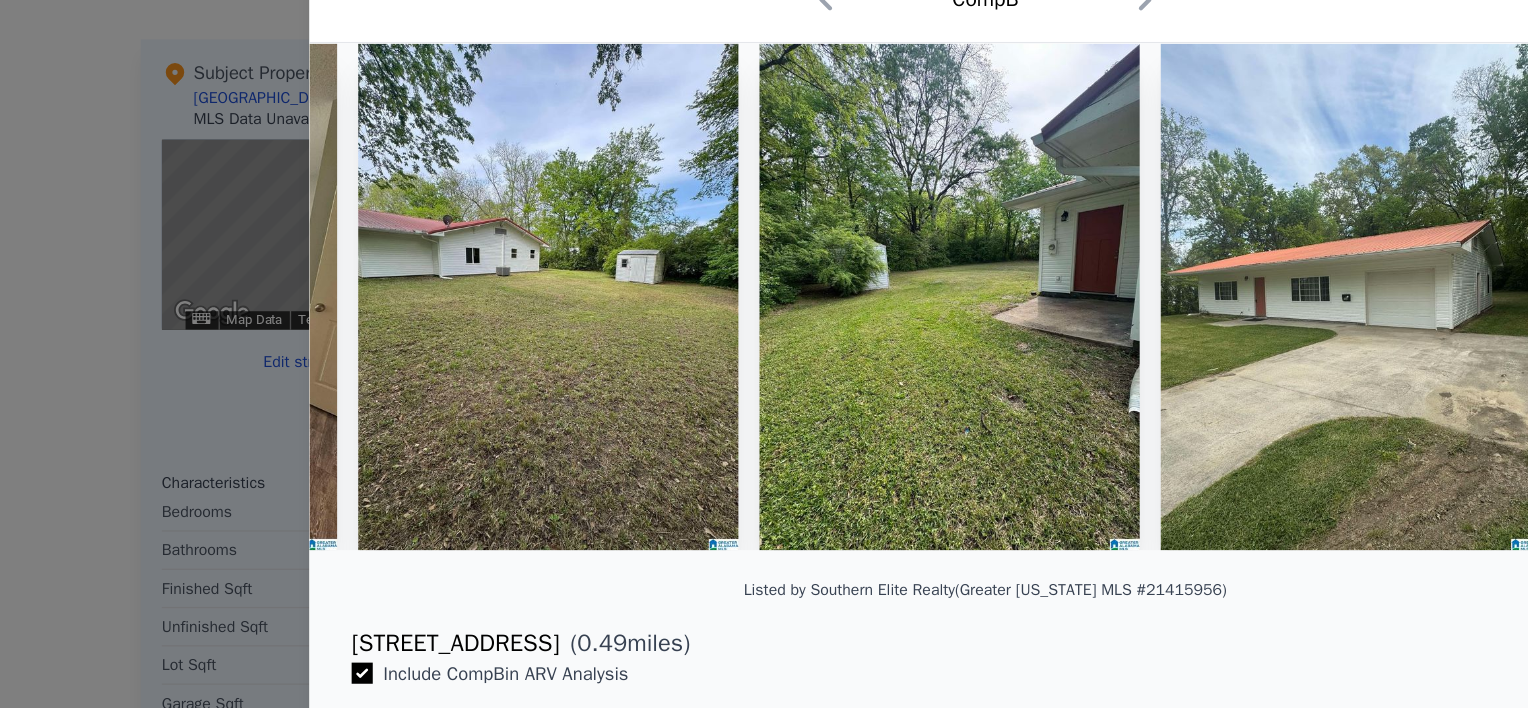 scroll, scrollTop: 0, scrollLeft: 3535, axis: horizontal 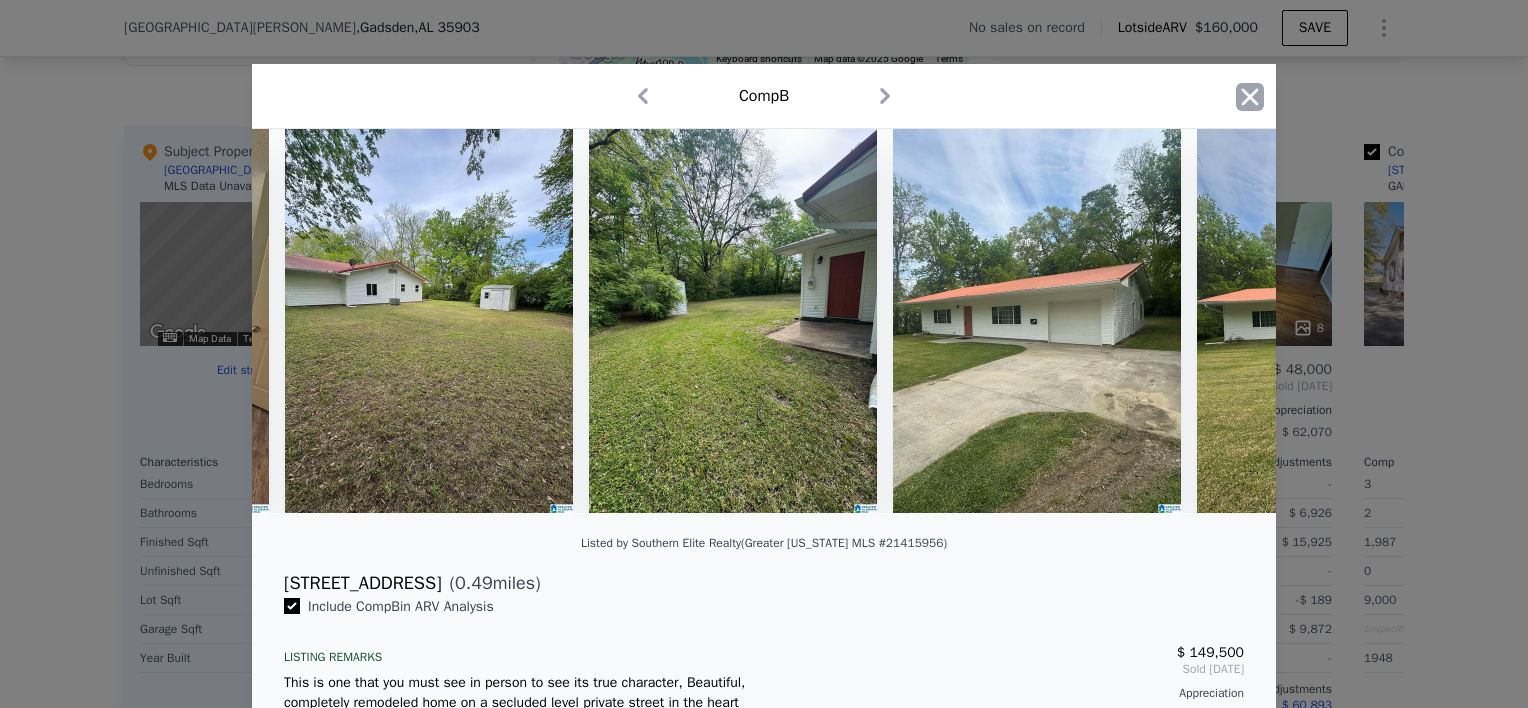 click 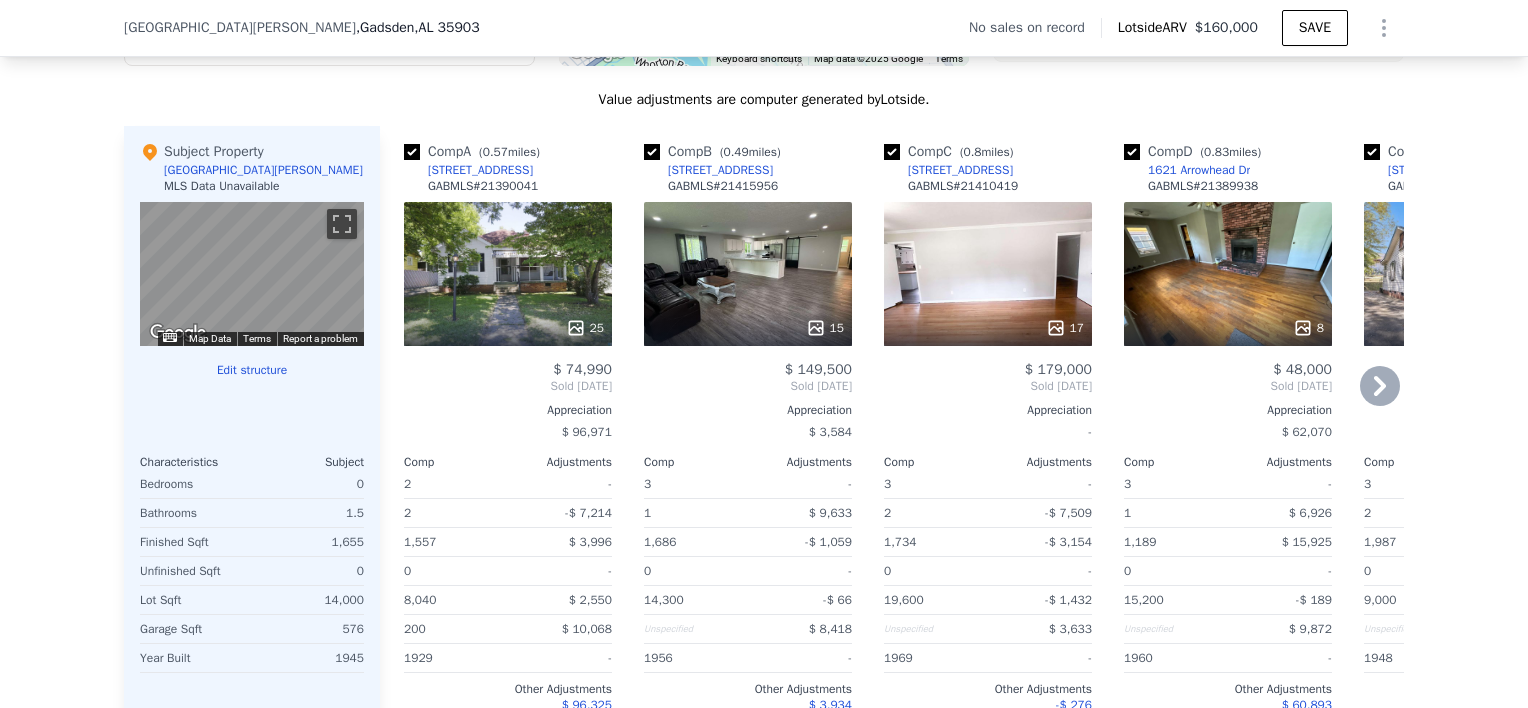 click on "15" at bounding box center [748, 274] 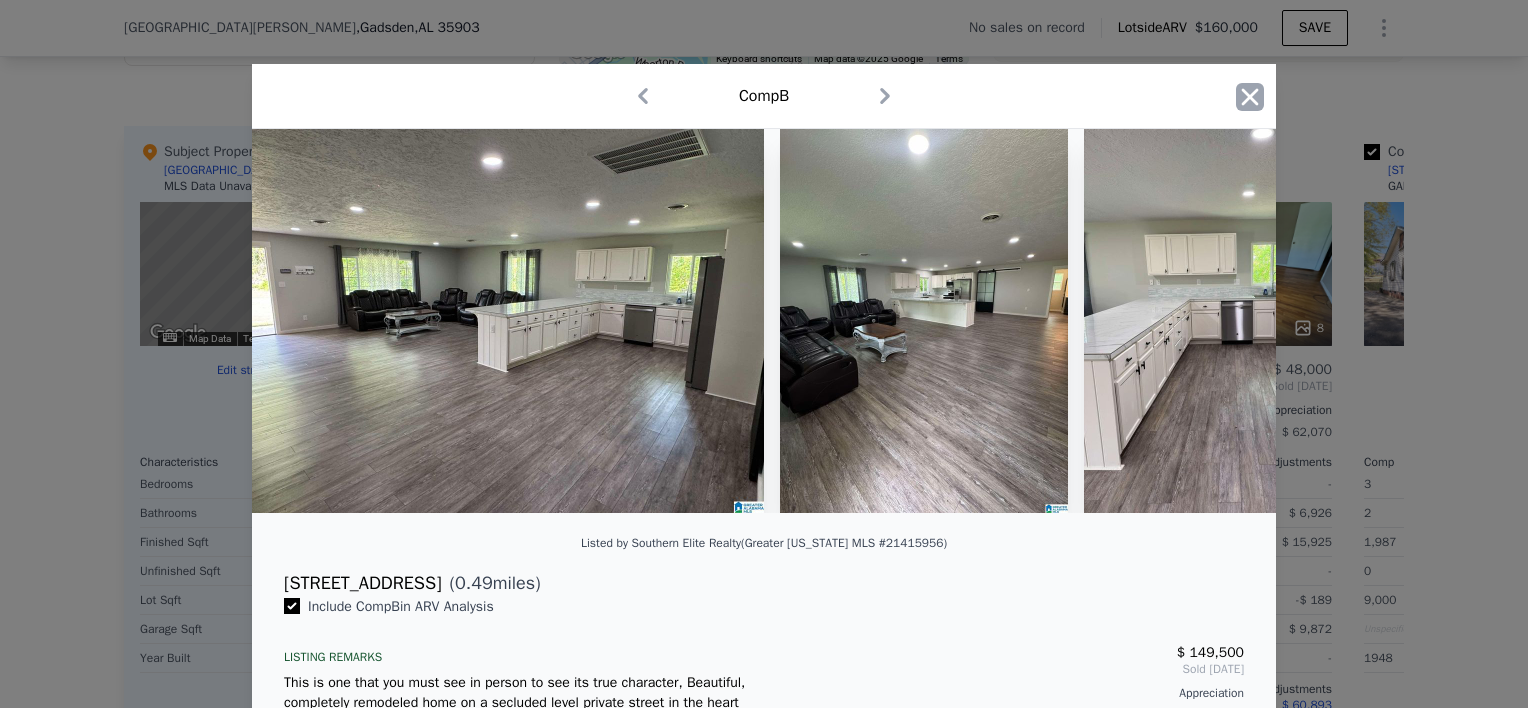 click 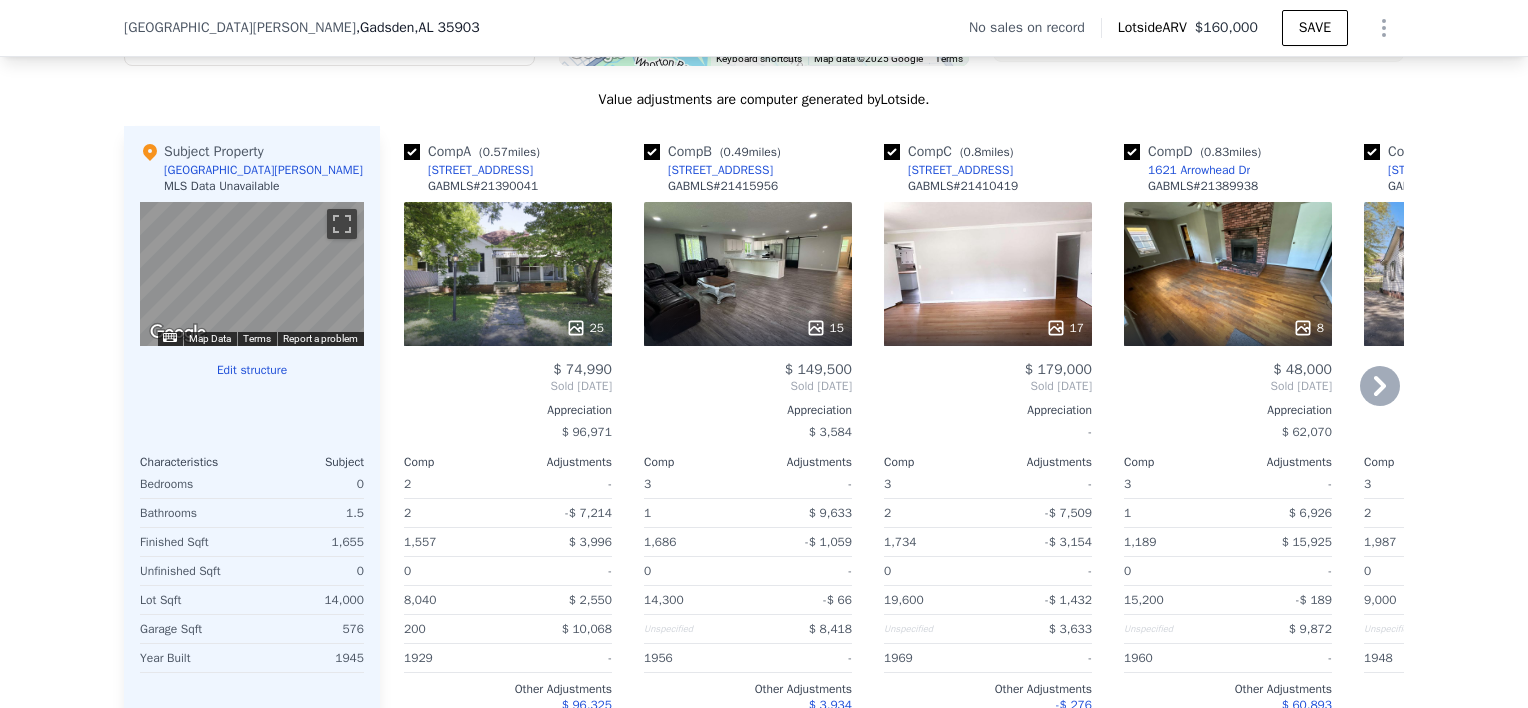 click 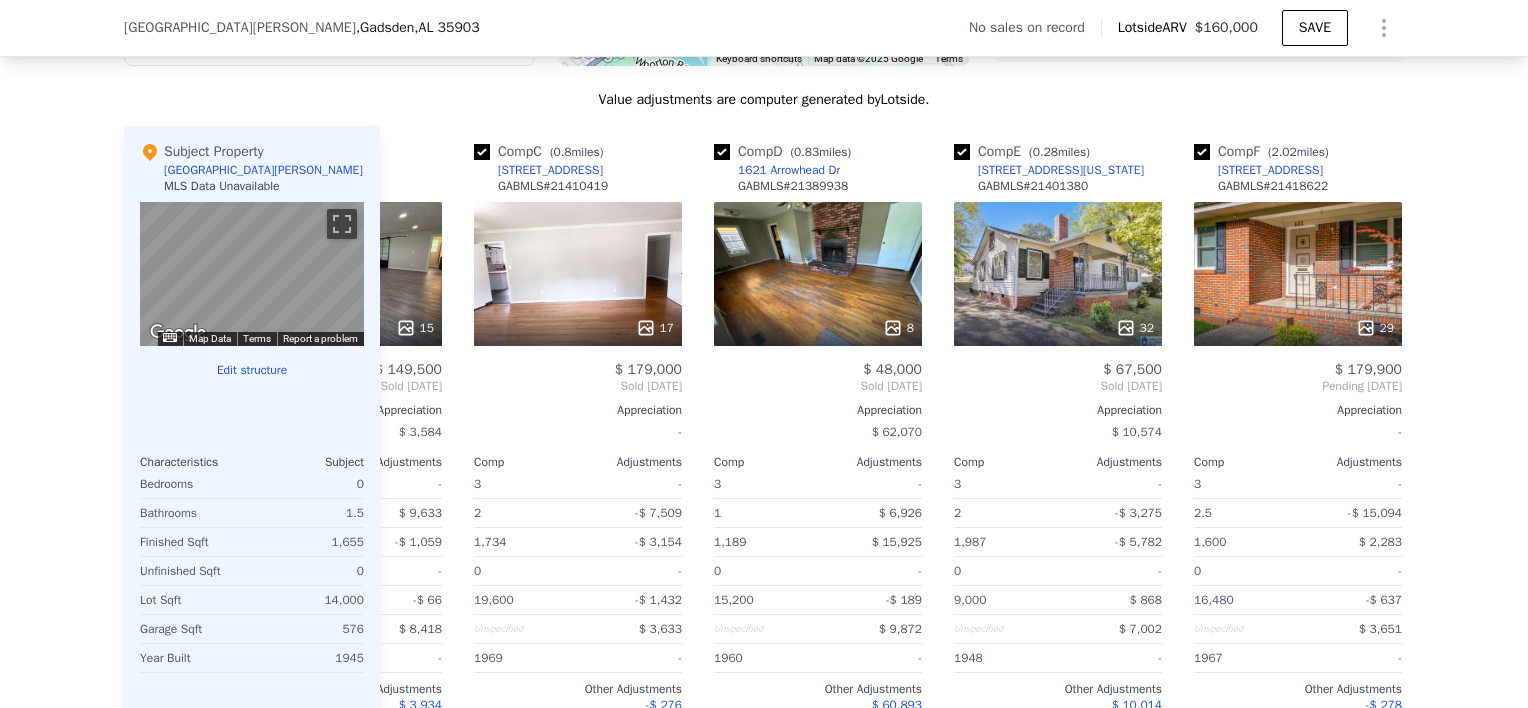 scroll, scrollTop: 0, scrollLeft: 480, axis: horizontal 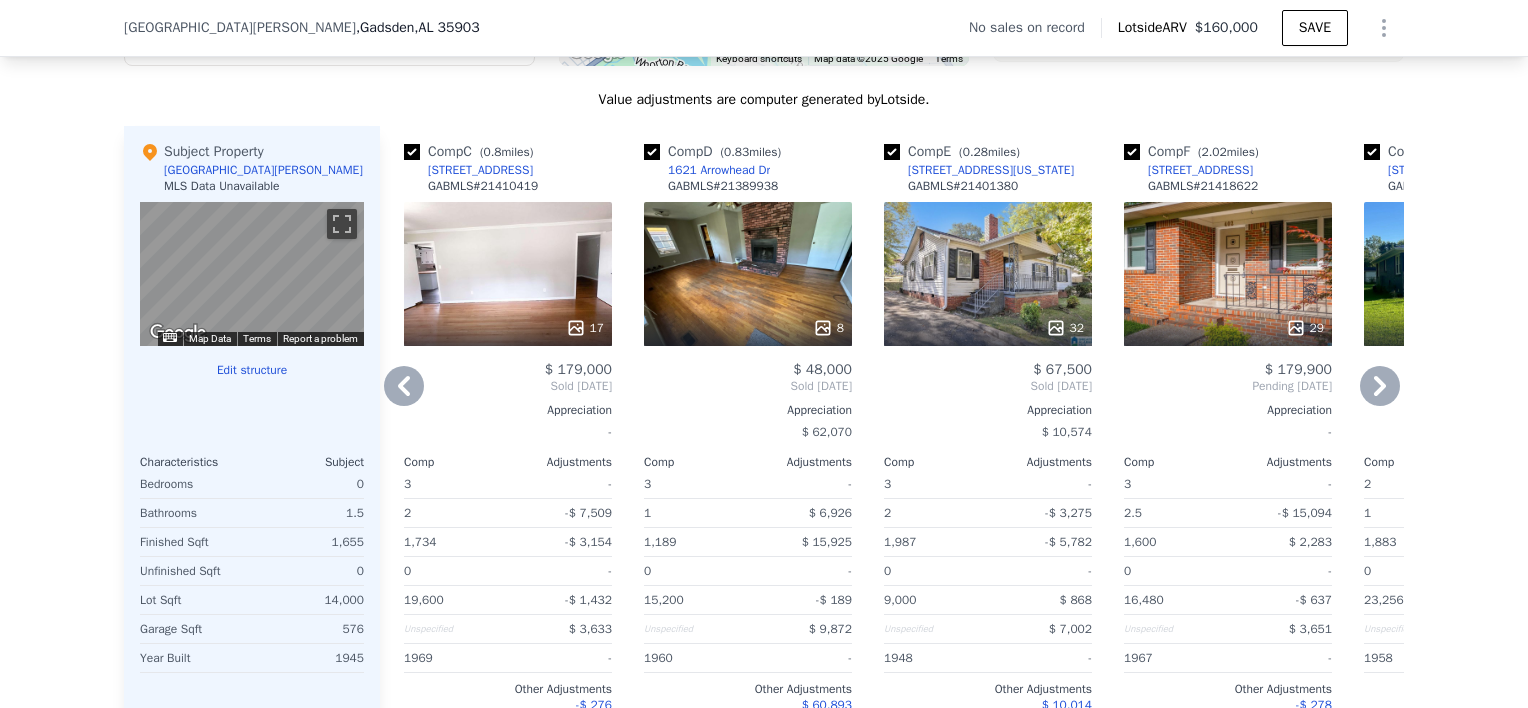 click 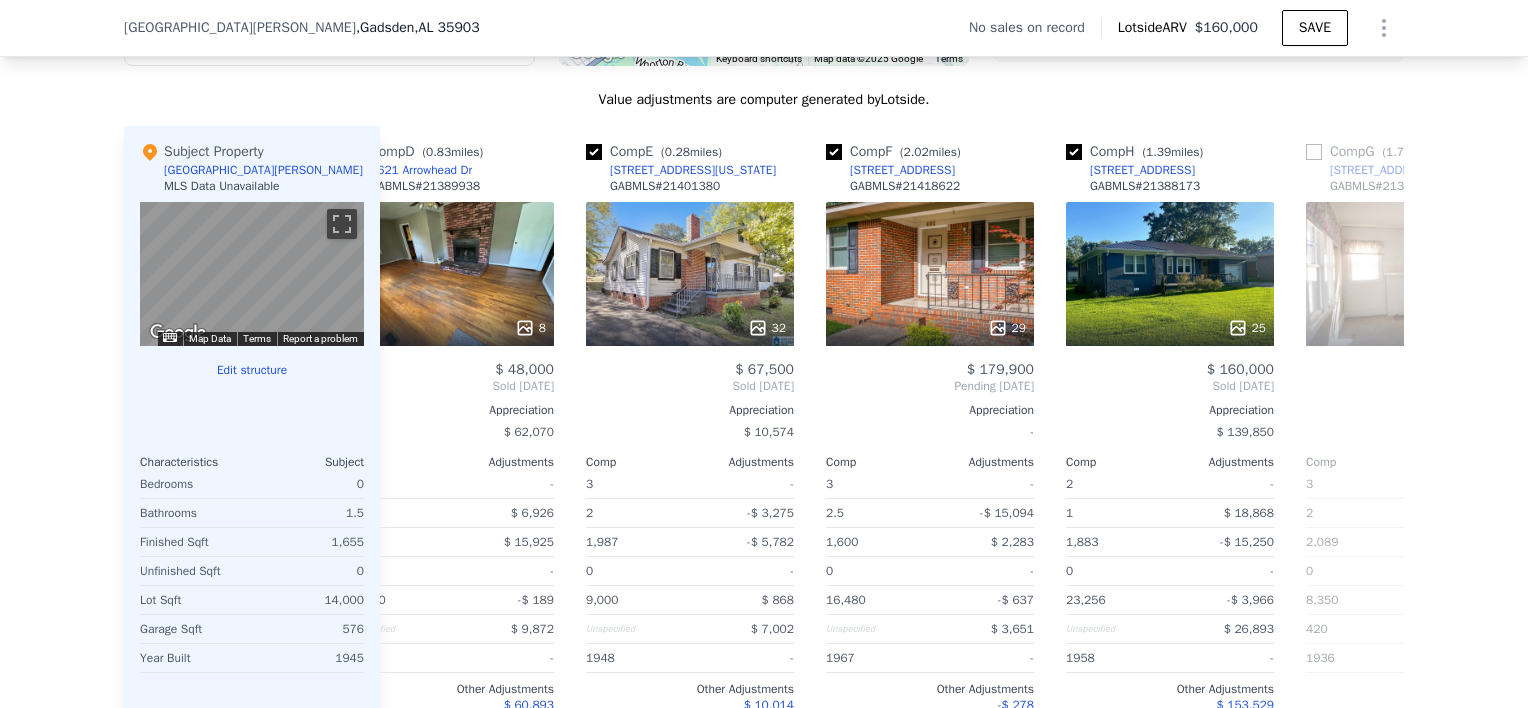scroll, scrollTop: 0, scrollLeft: 960, axis: horizontal 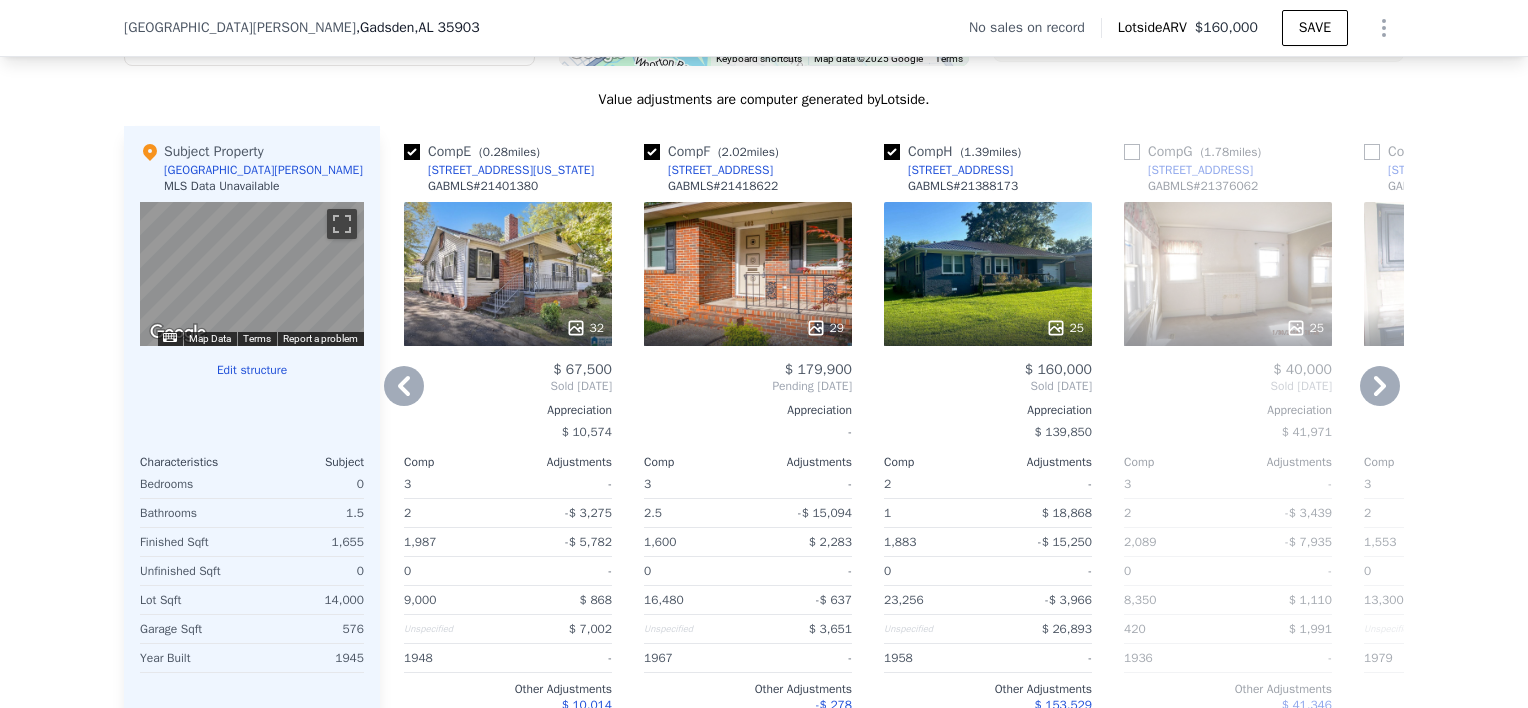 click 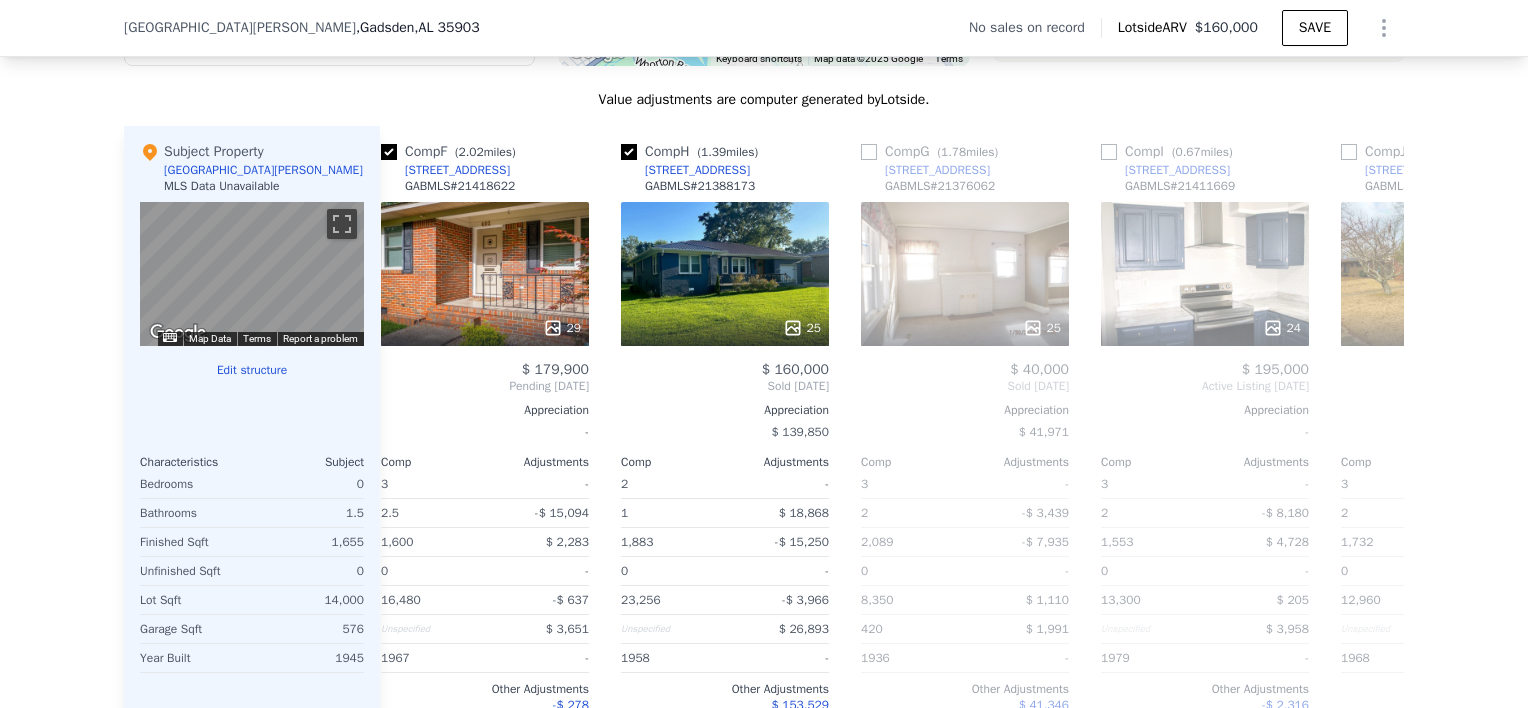 scroll, scrollTop: 0, scrollLeft: 1424, axis: horizontal 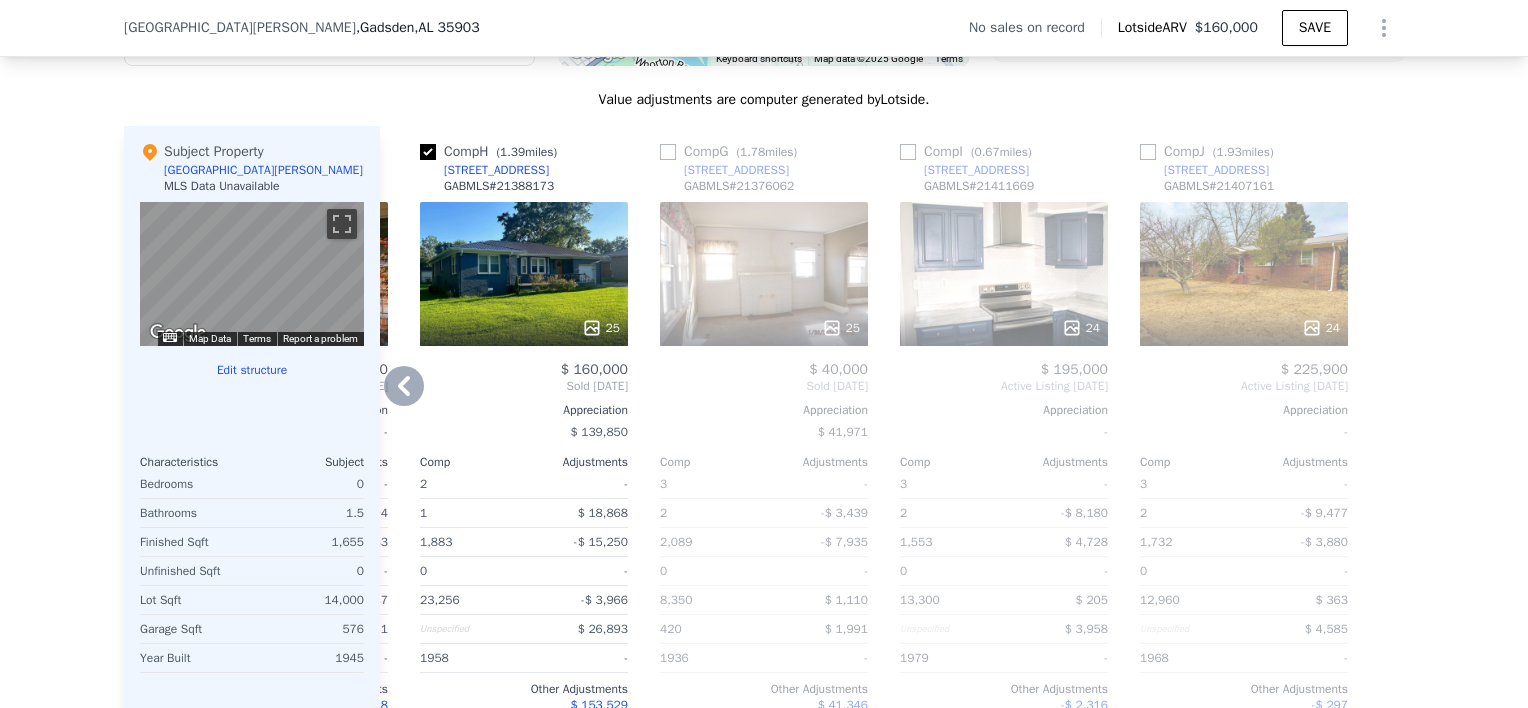 click 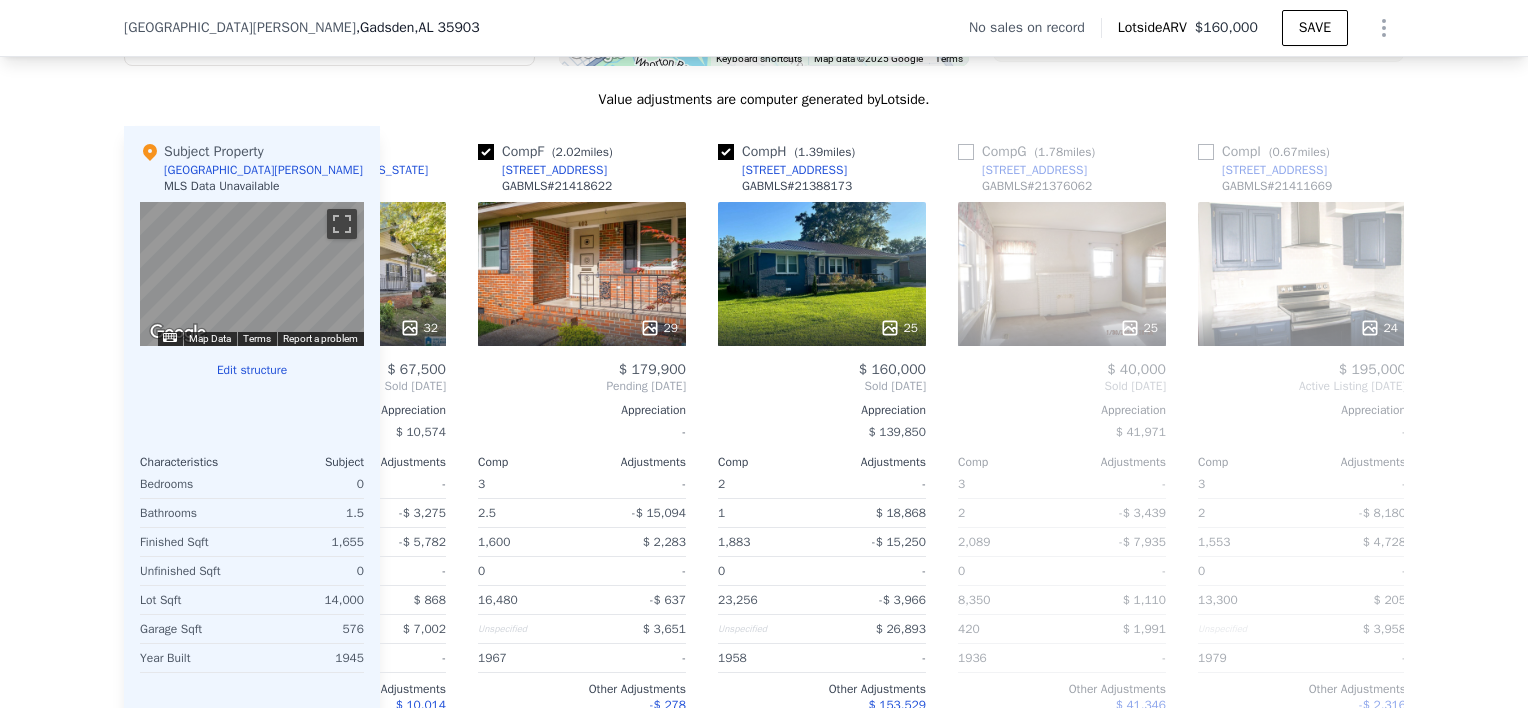 scroll, scrollTop: 0, scrollLeft: 944, axis: horizontal 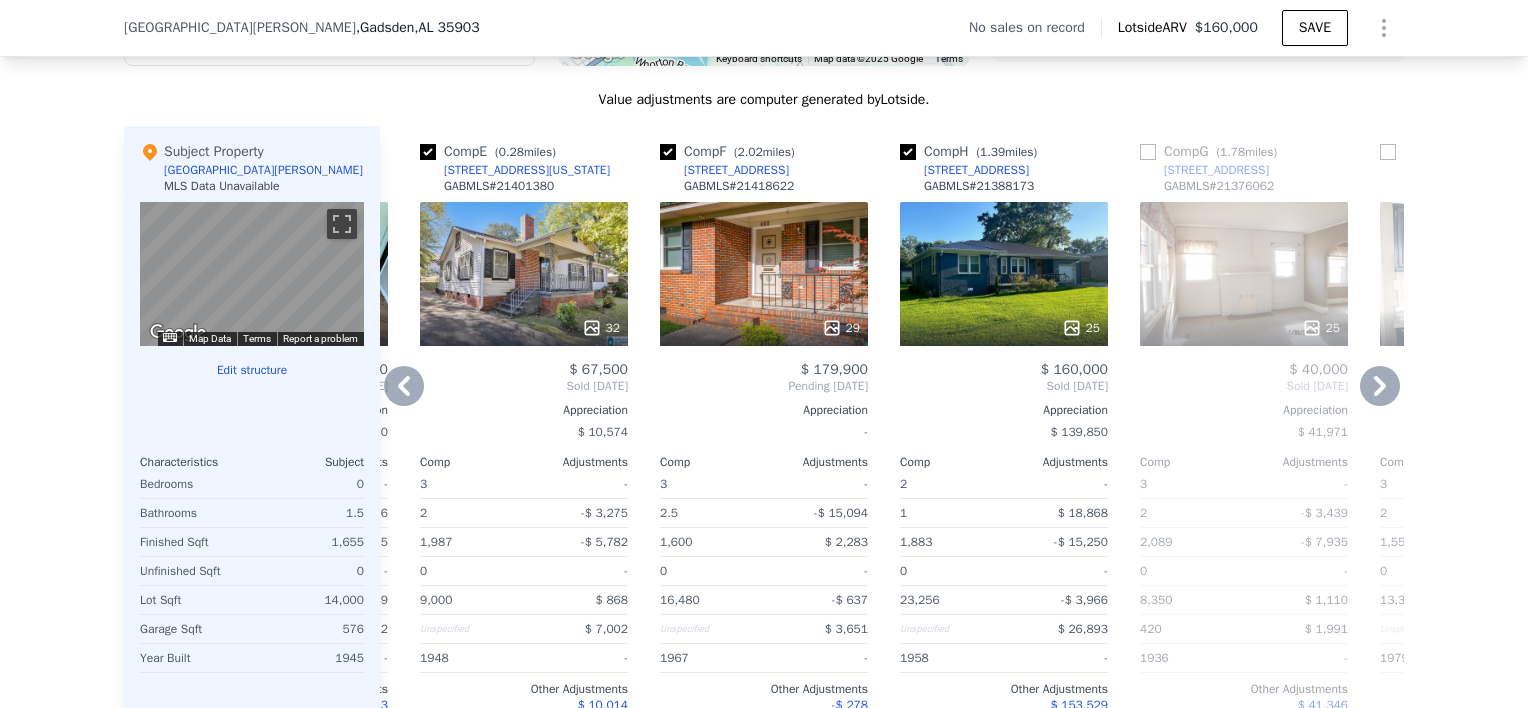 click 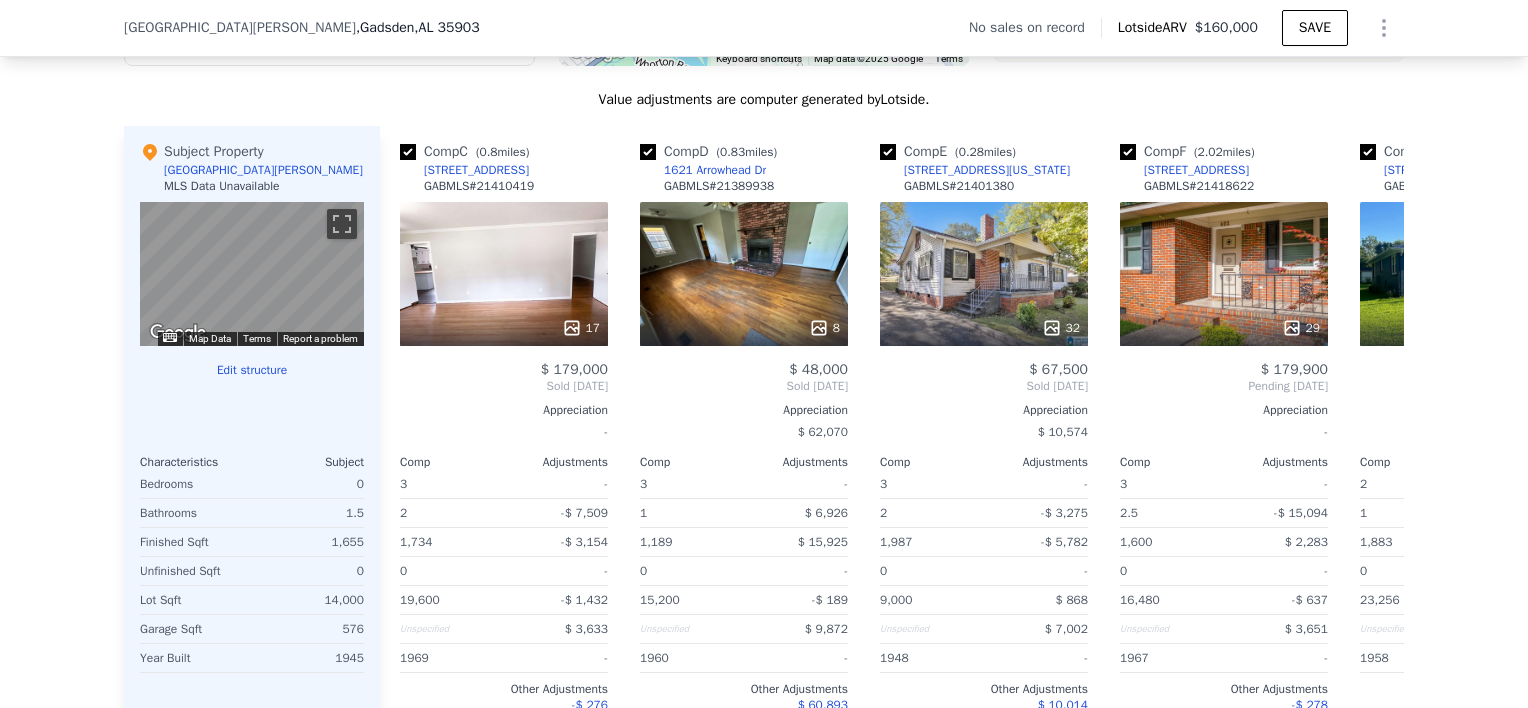 scroll, scrollTop: 0, scrollLeft: 464, axis: horizontal 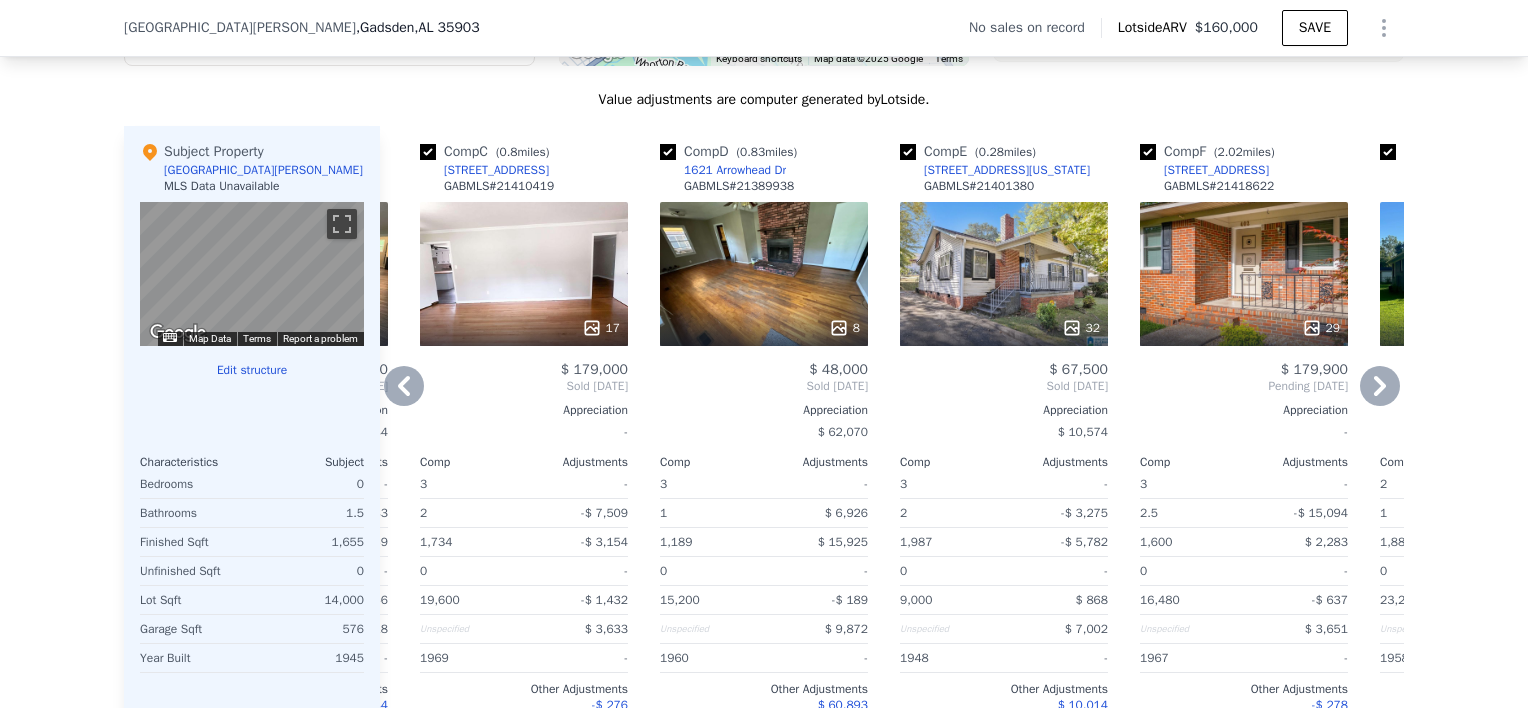 click 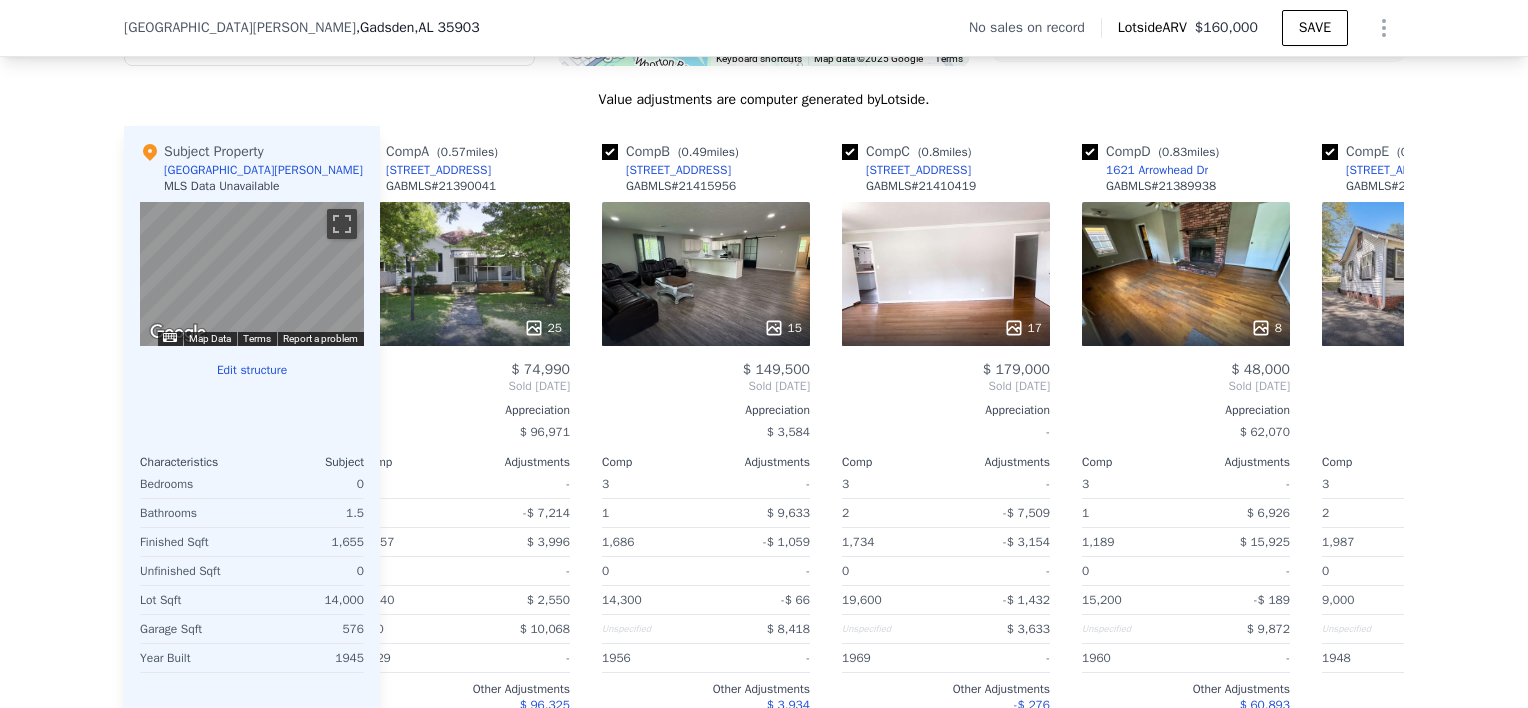 scroll, scrollTop: 0, scrollLeft: 0, axis: both 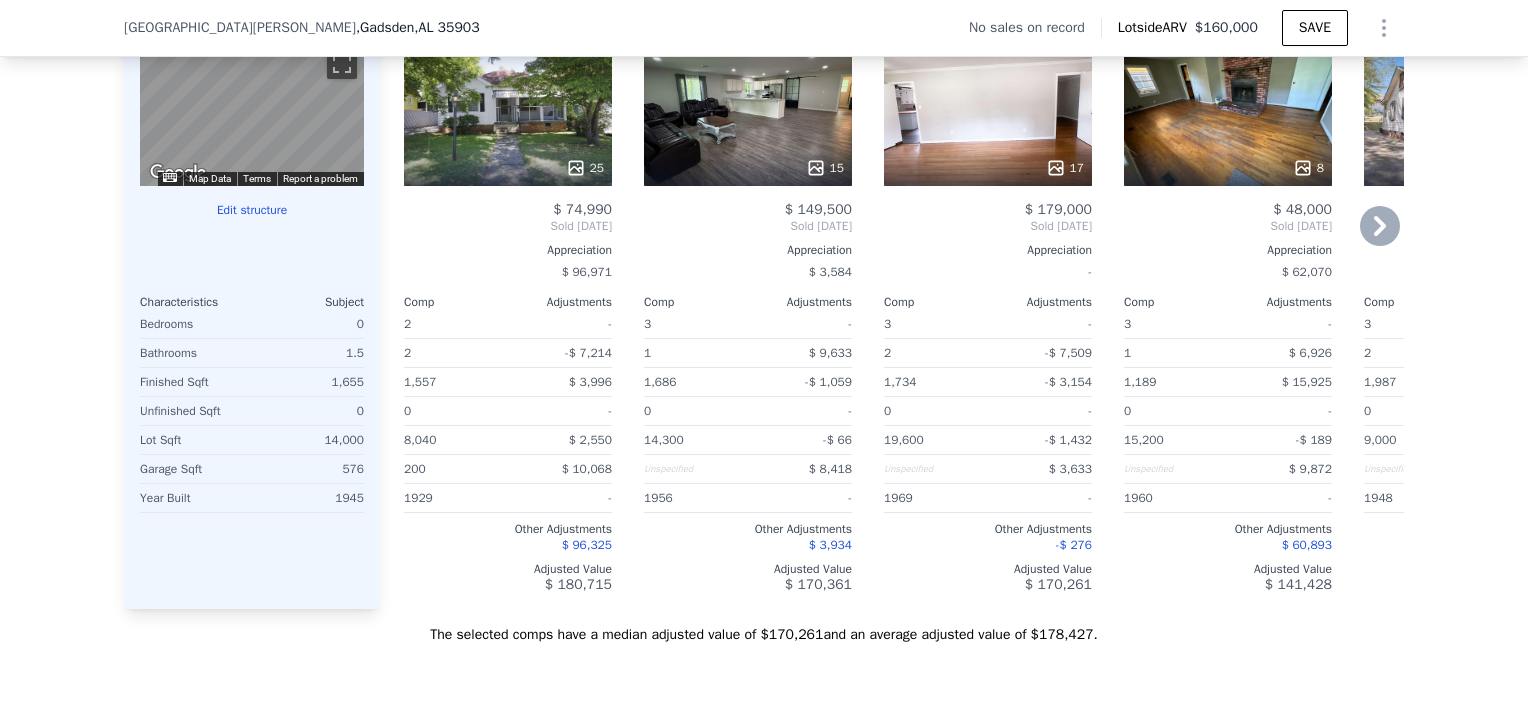 checkbox on "false" 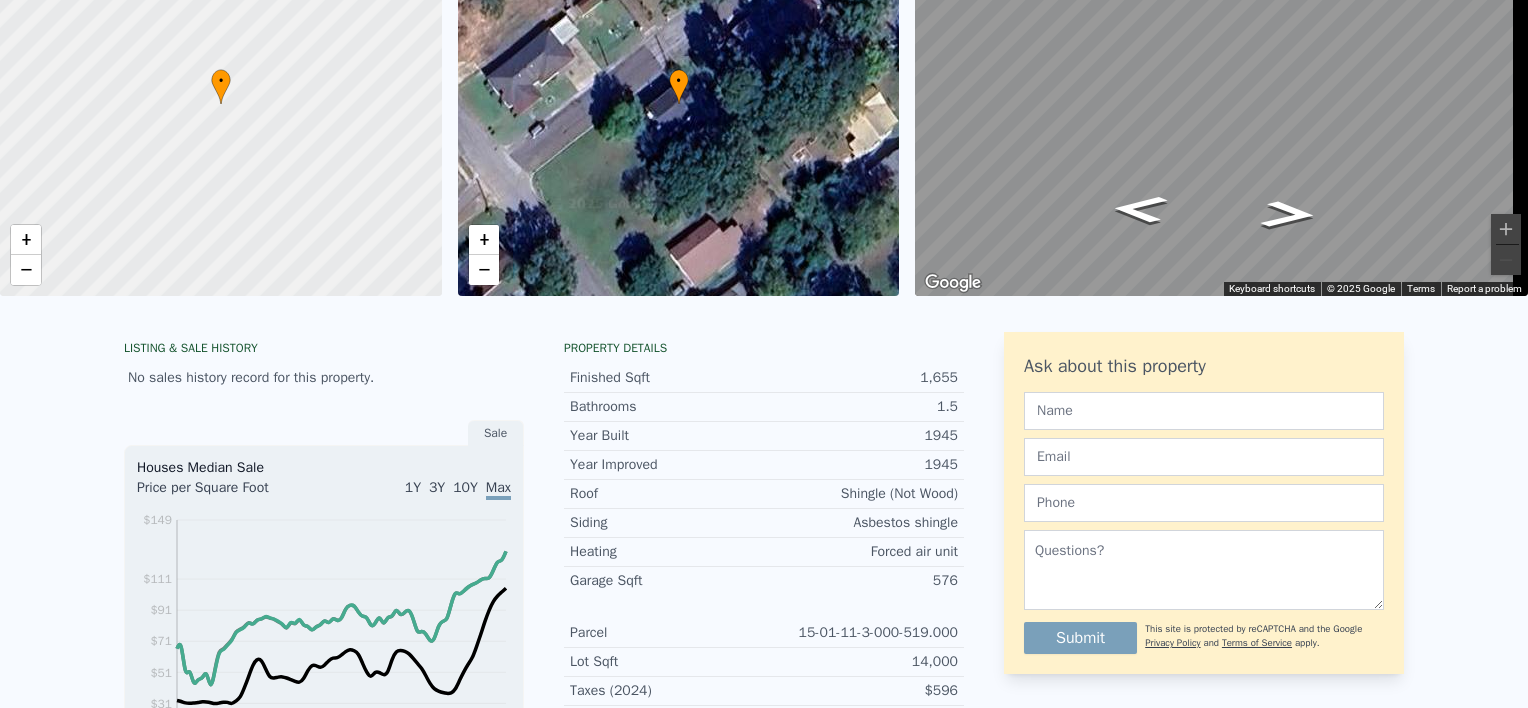 scroll, scrollTop: 7, scrollLeft: 0, axis: vertical 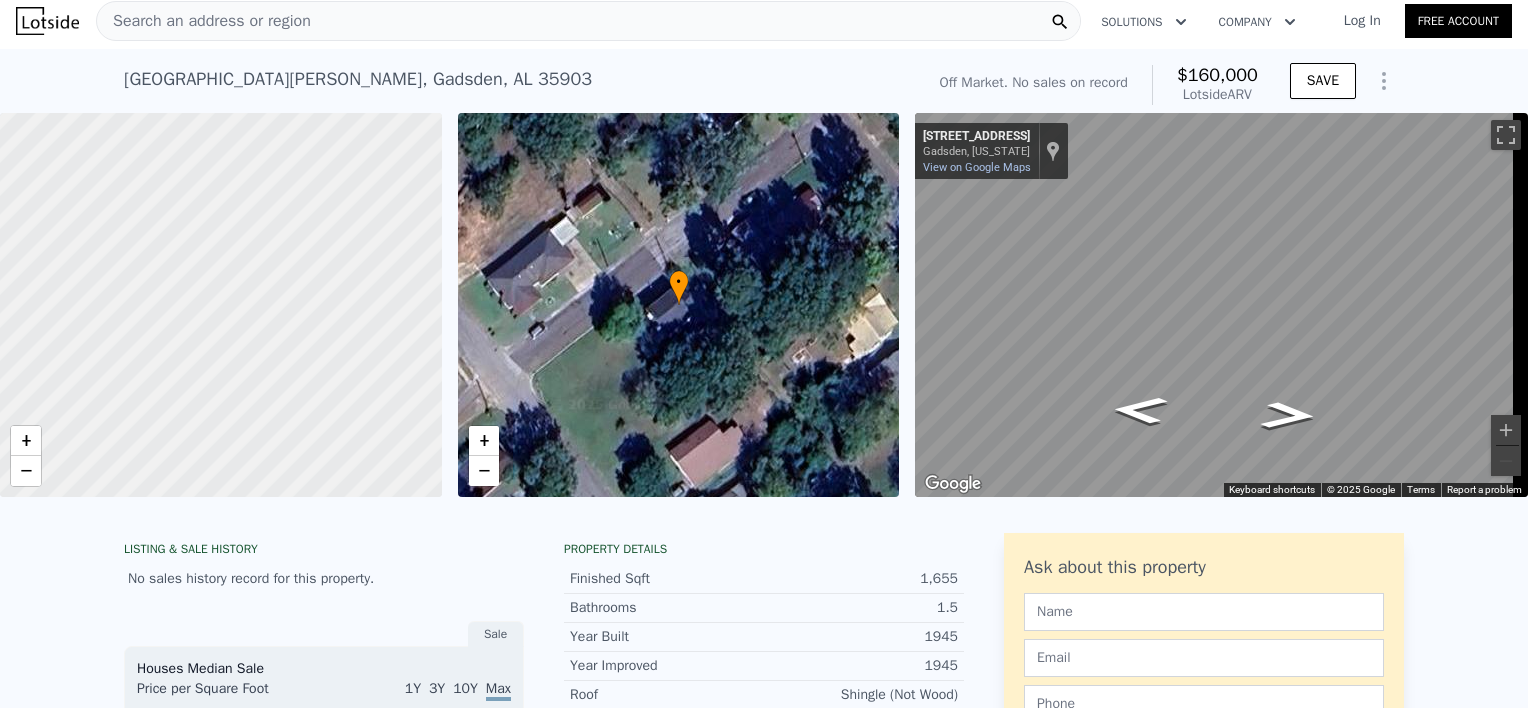 click on "Search an address or region" at bounding box center [204, 21] 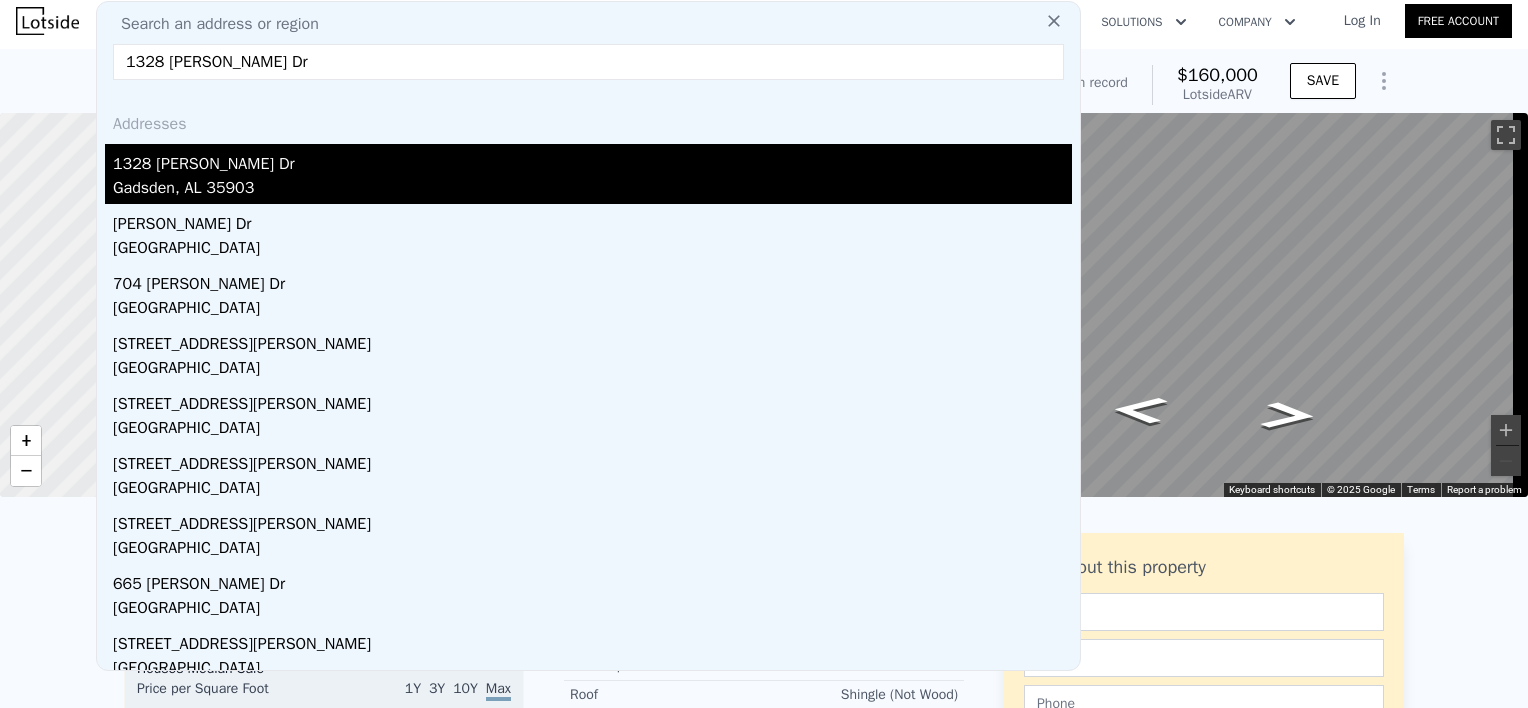 type on "1328 [PERSON_NAME] Dr" 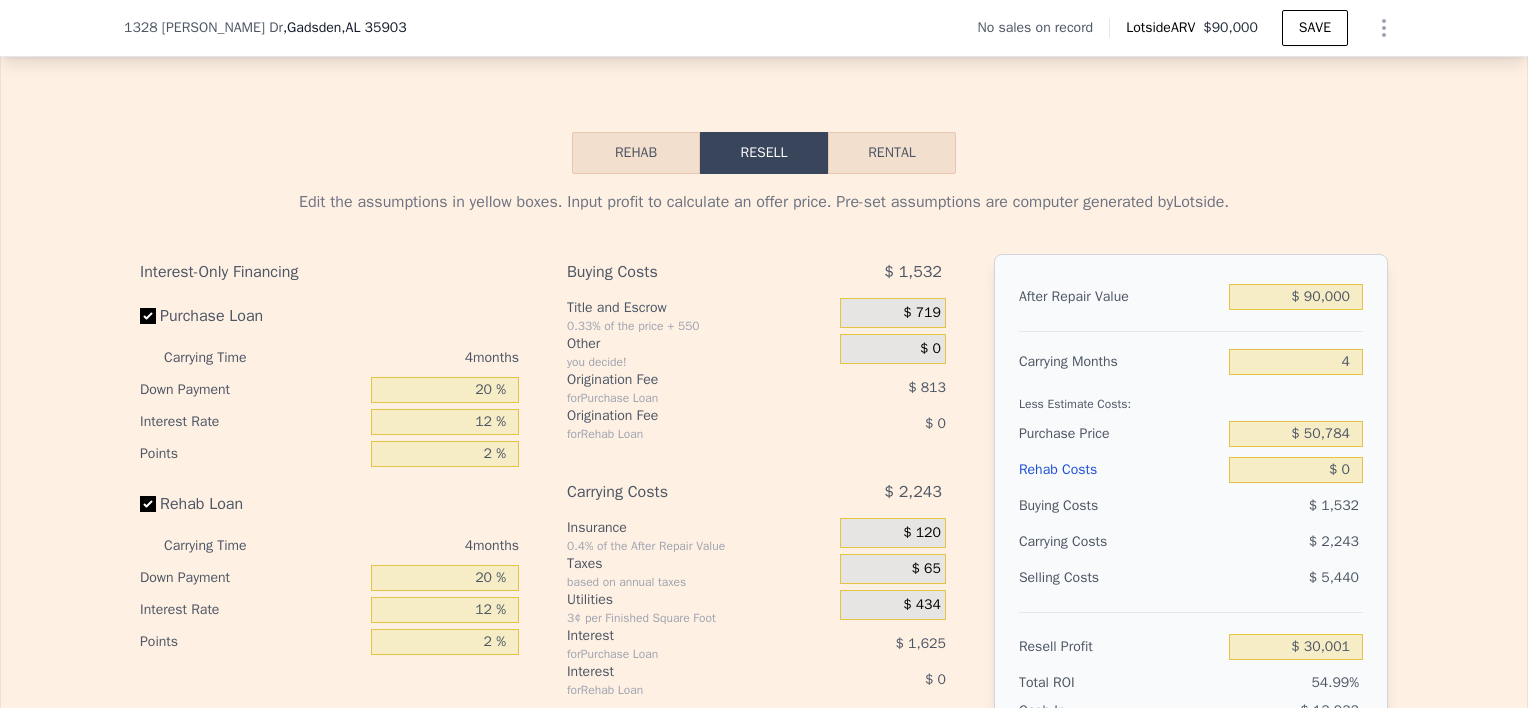 scroll, scrollTop: 2733, scrollLeft: 0, axis: vertical 